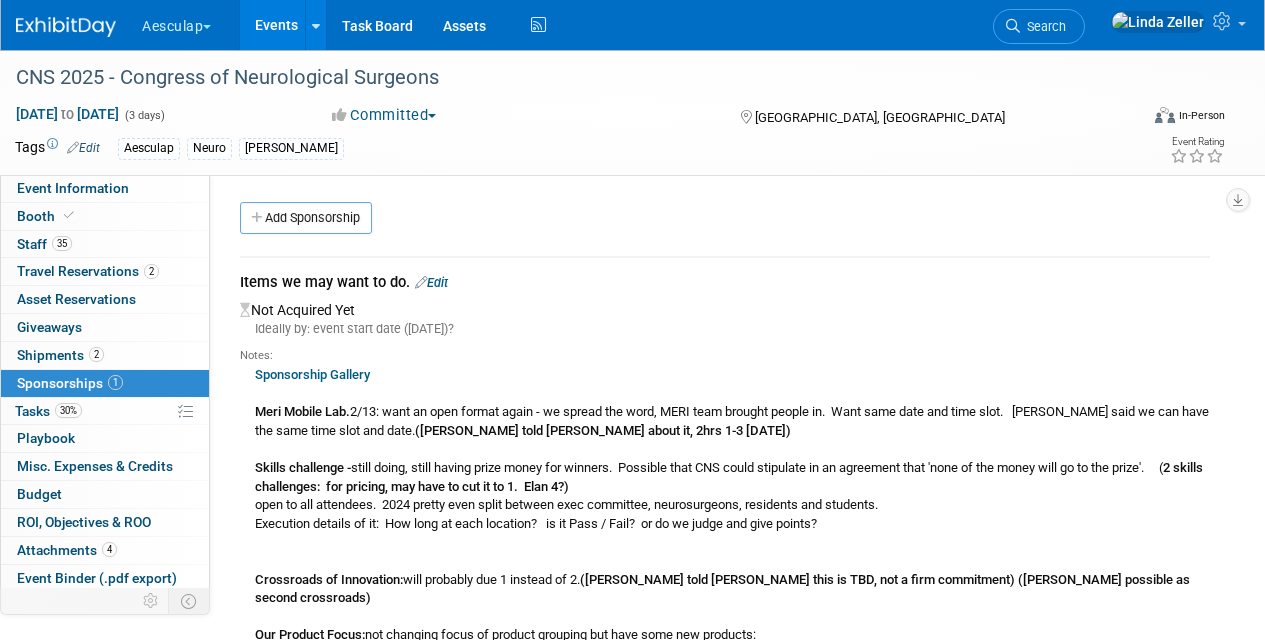 scroll, scrollTop: 0, scrollLeft: 0, axis: both 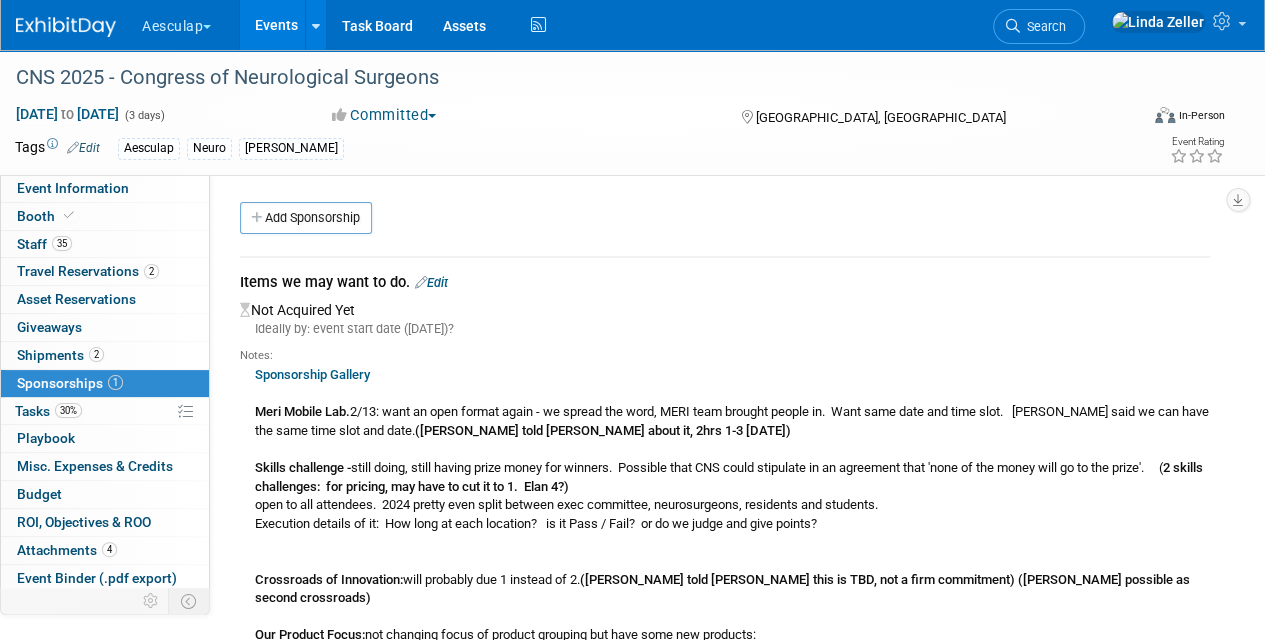 click on "Events" at bounding box center (276, 25) 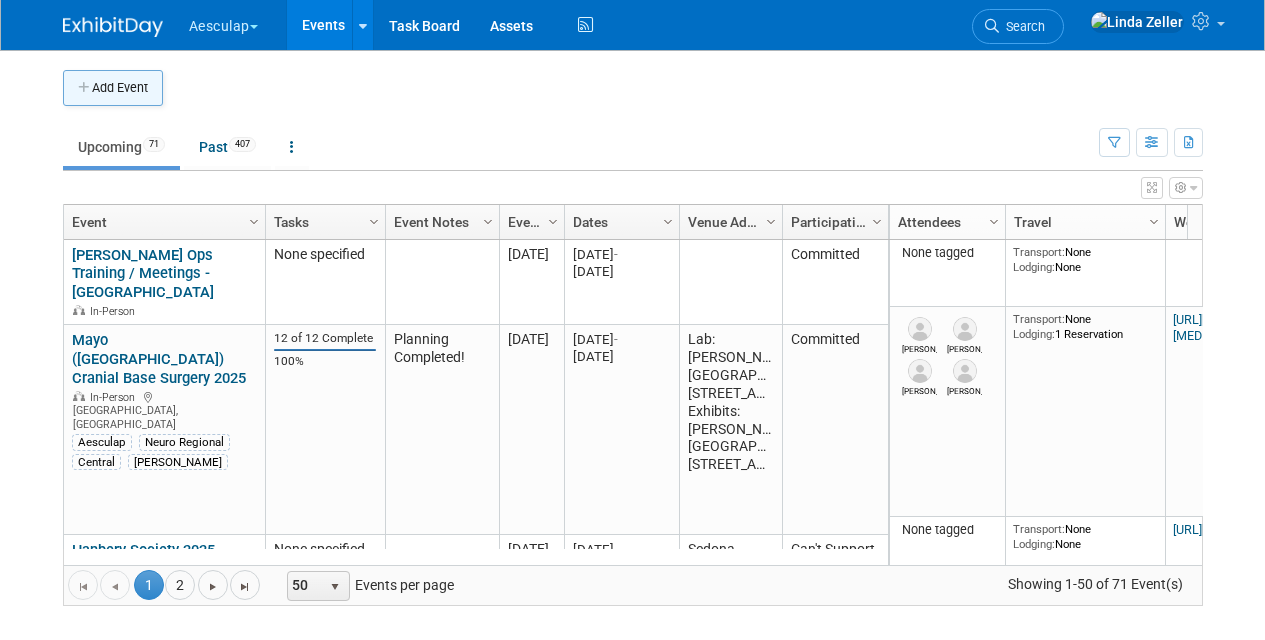 scroll, scrollTop: 0, scrollLeft: 0, axis: both 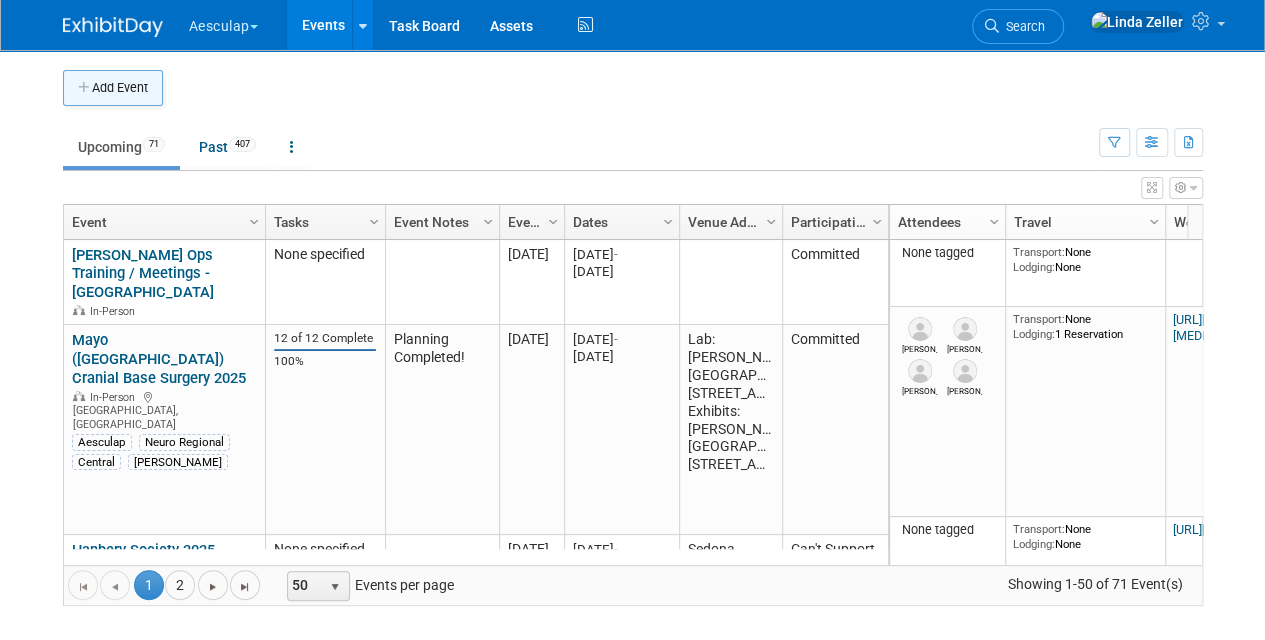click on "Add Event" at bounding box center (113, 88) 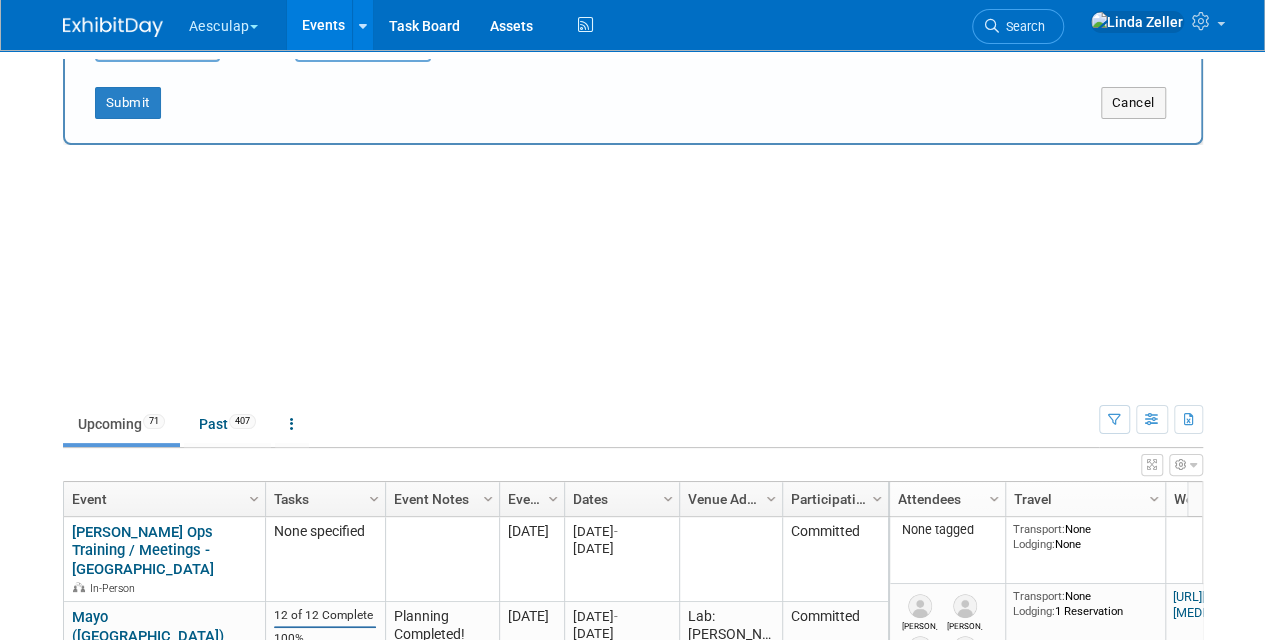 scroll, scrollTop: 0, scrollLeft: 0, axis: both 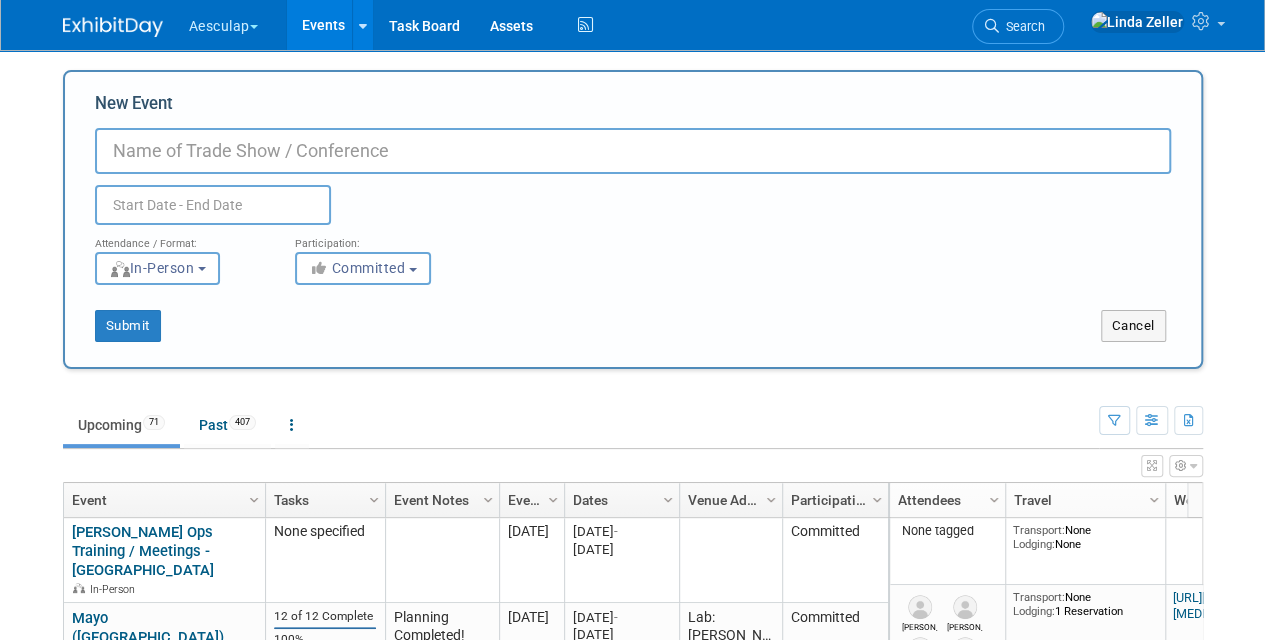 paste on "Fall 2025 SoCal SPD Forum" 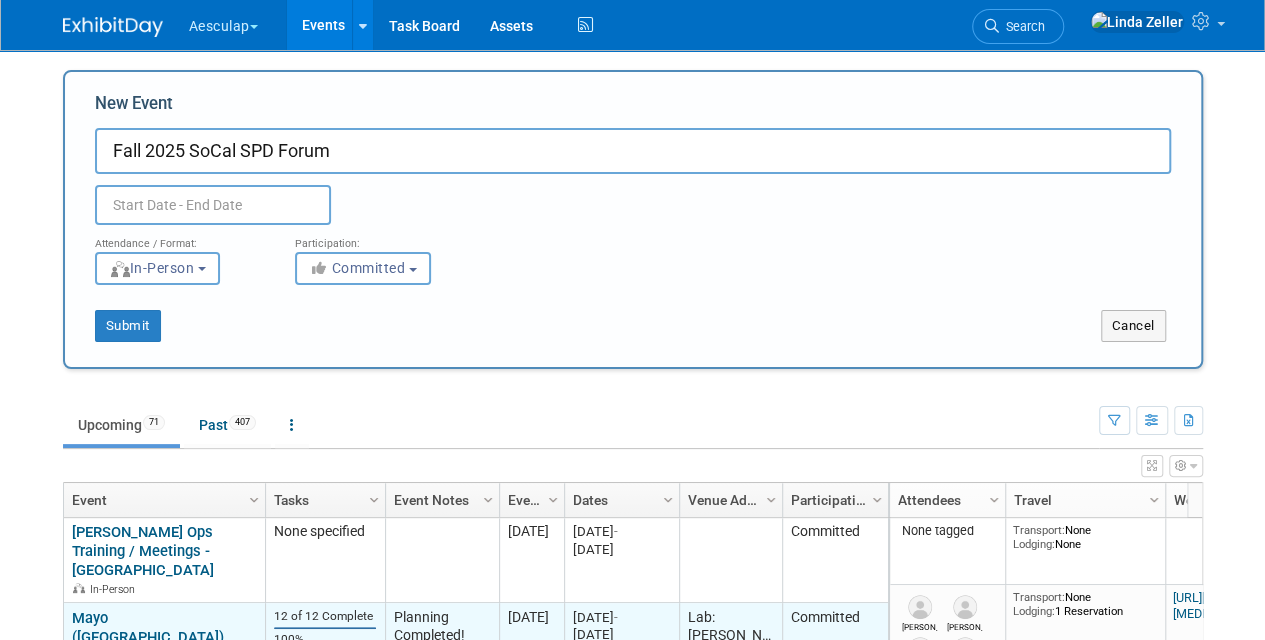 type on "Fall 2025 SoCal SPD Forum" 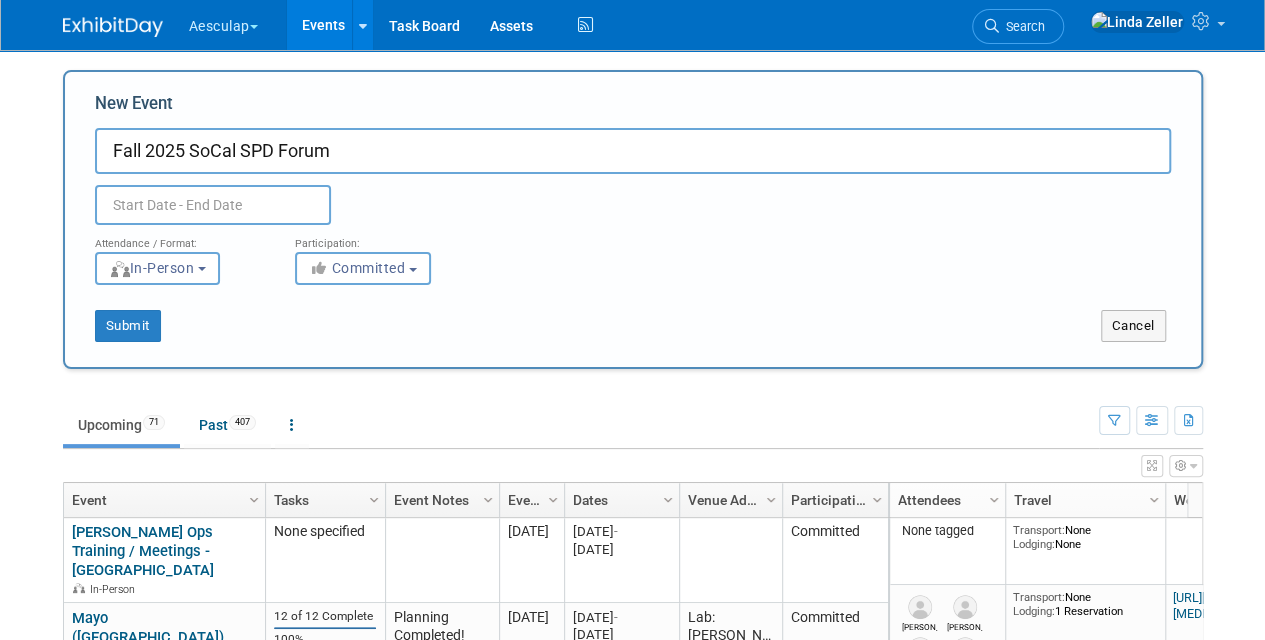 click at bounding box center [213, 205] 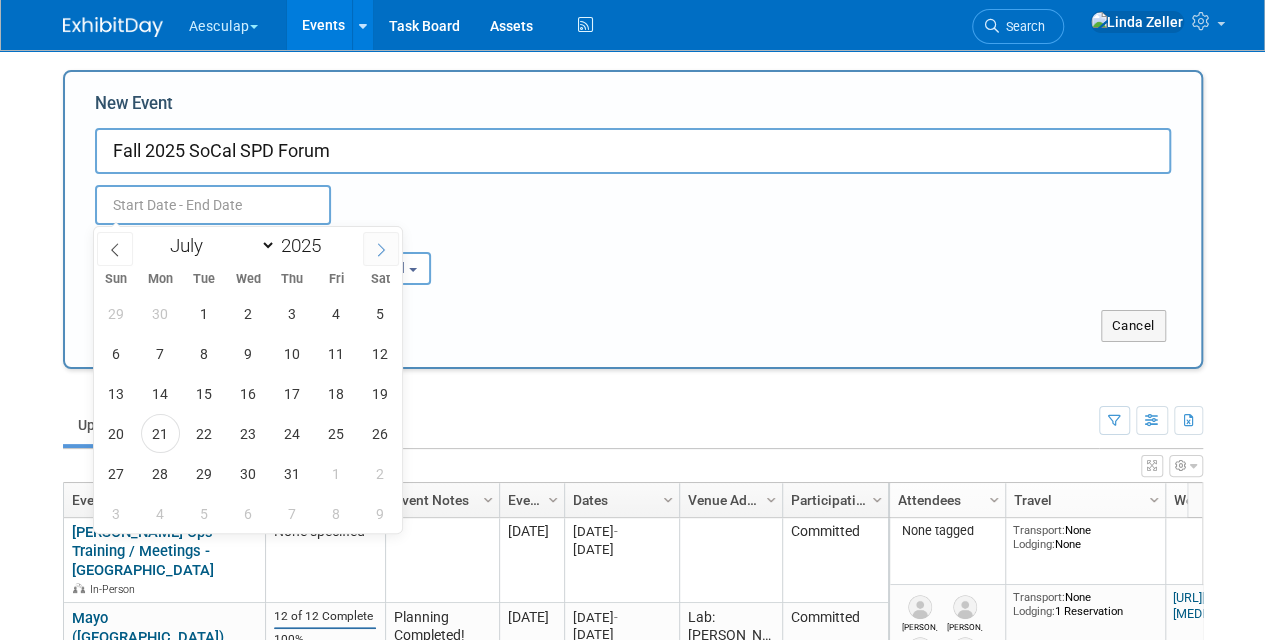 click at bounding box center (381, 249) 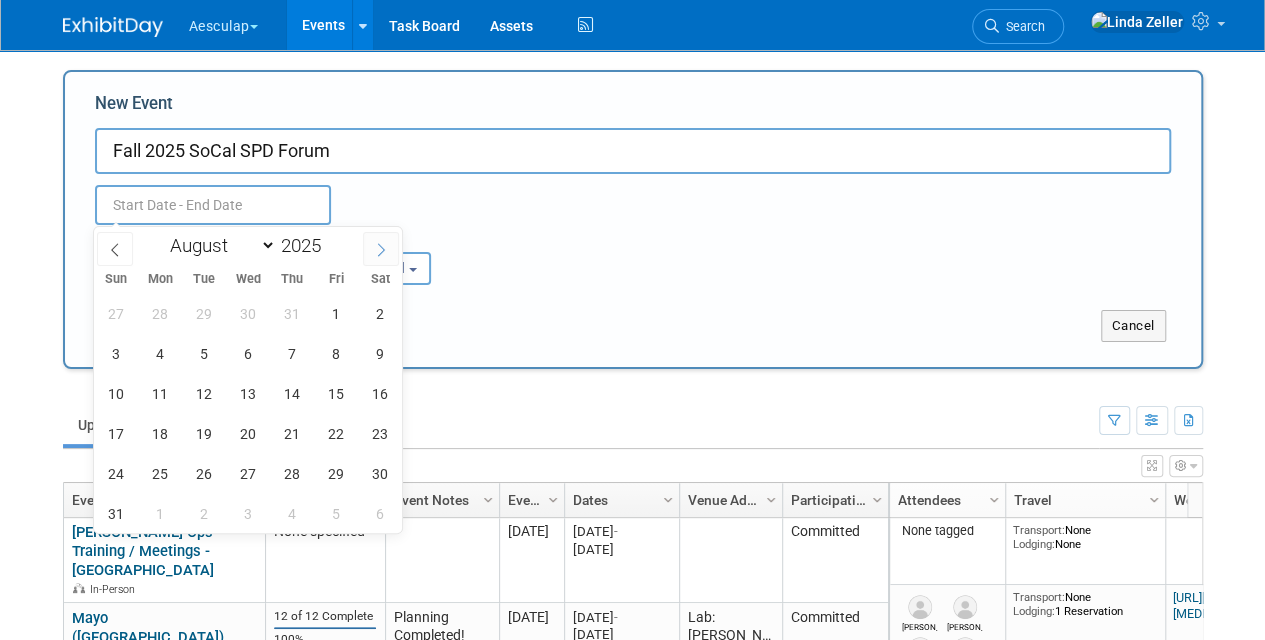 click at bounding box center (381, 249) 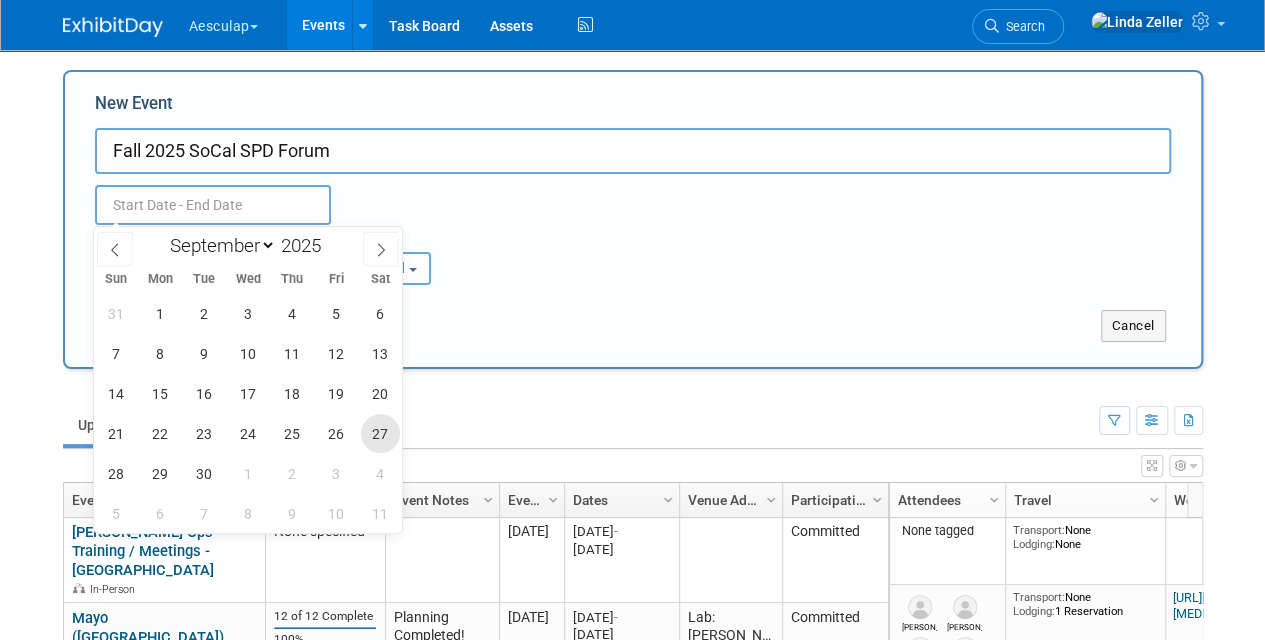 click on "27" at bounding box center (380, 433) 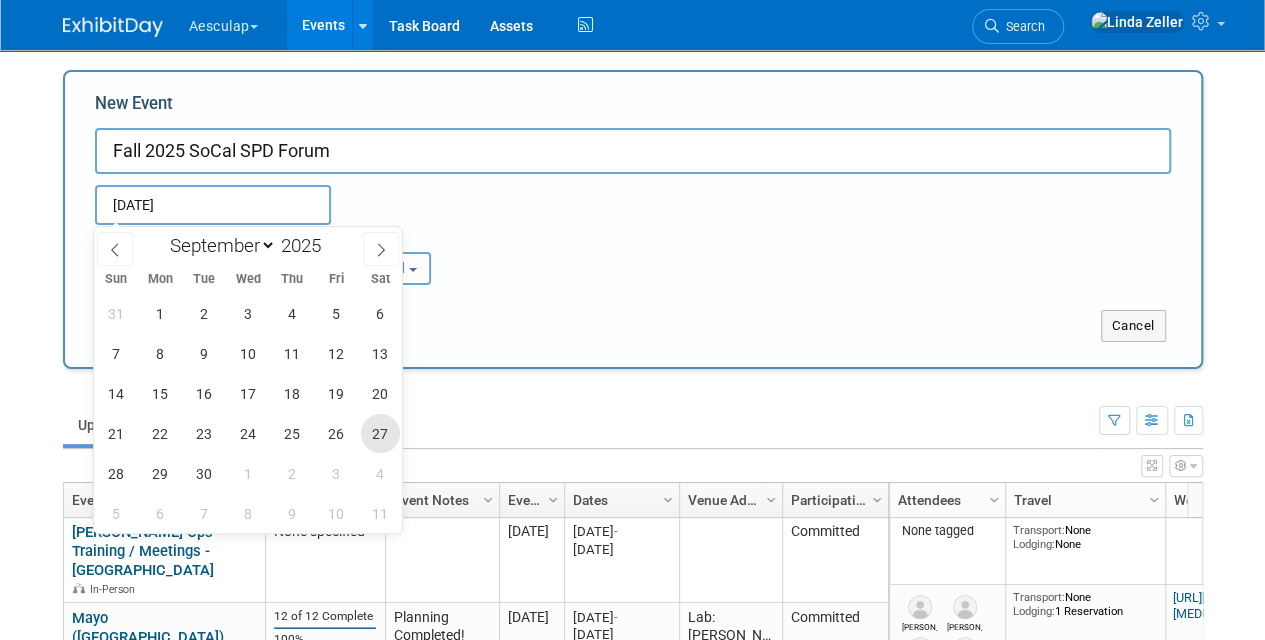 type on "Sep 27, 2025 to Sep 27, 2025" 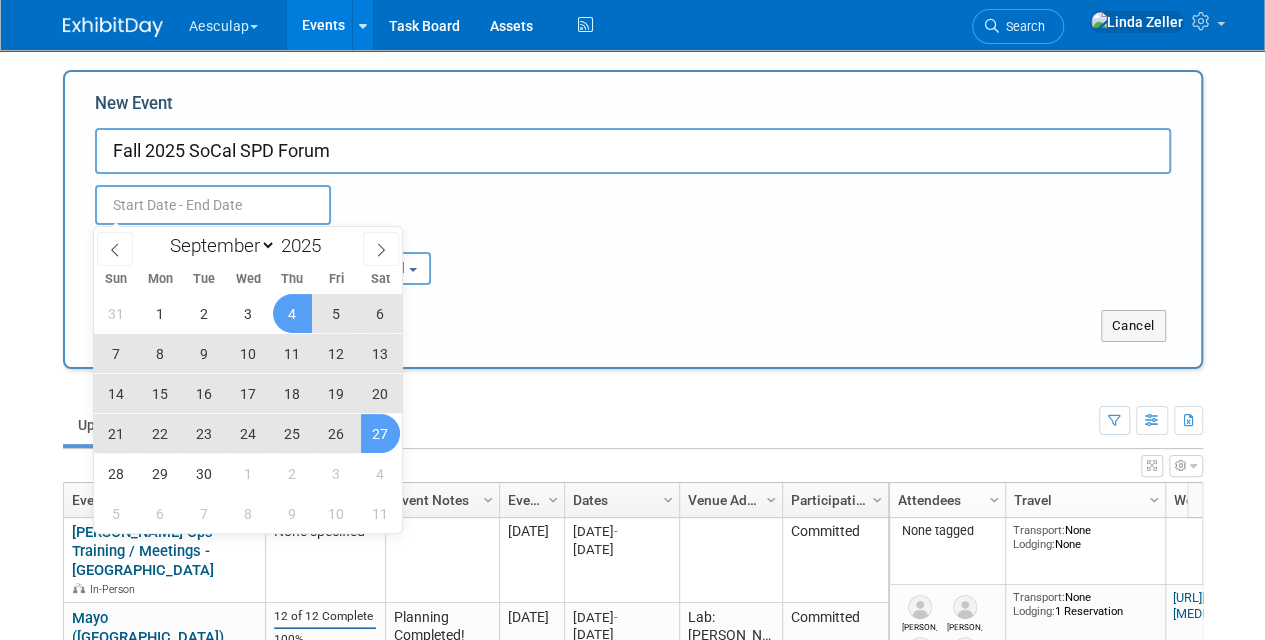 type on "Sep 27, 2025 to Sep 27, 2025" 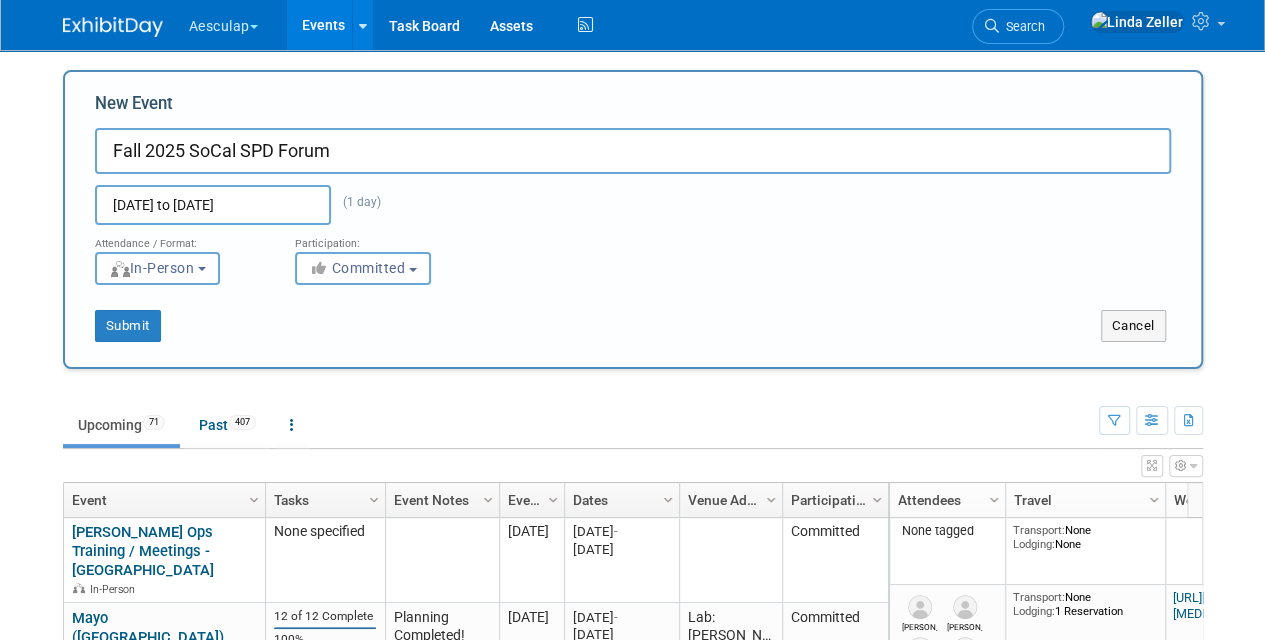 click on "Sep 27, 2025 to Sep 27, 2025
(1 day)
Duplicate Event Warning" at bounding box center [633, 199] 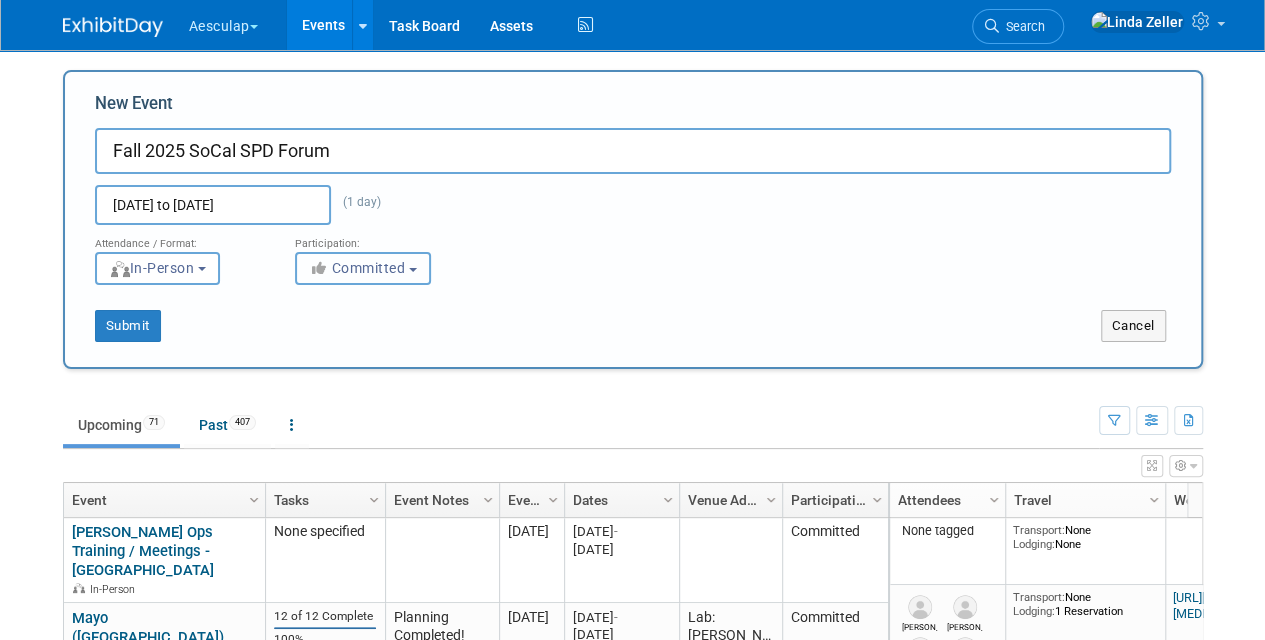 click on "Committed" at bounding box center (357, 268) 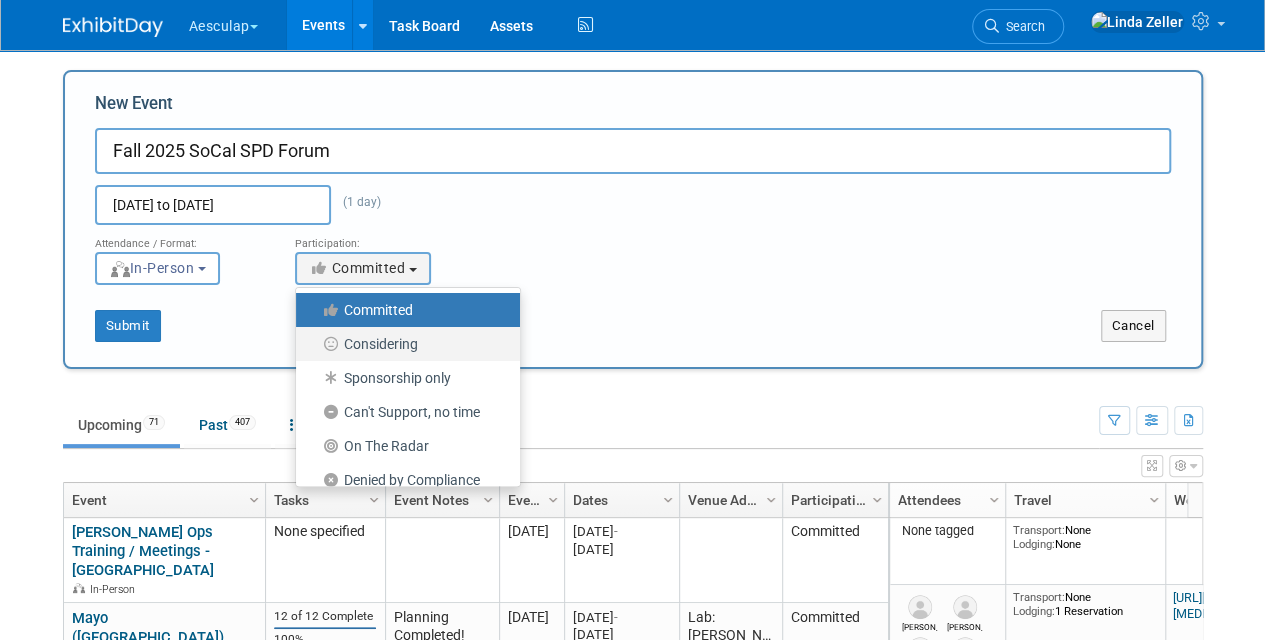 click on "Considering" at bounding box center [403, 344] 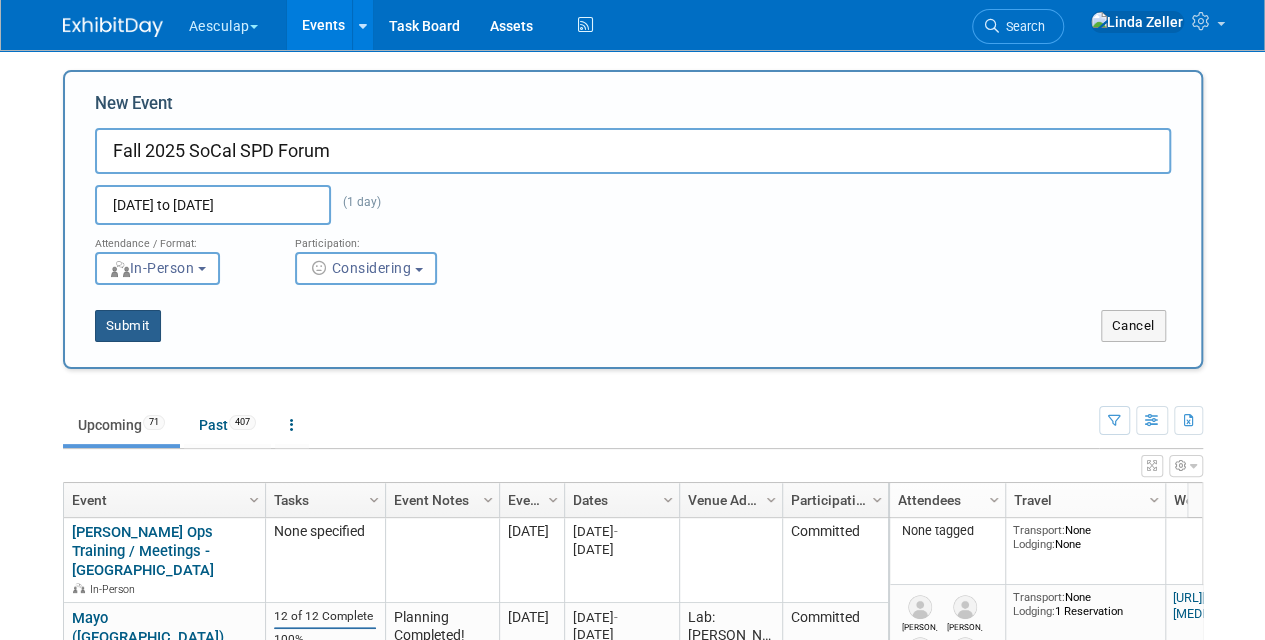 click on "Submit" at bounding box center [128, 326] 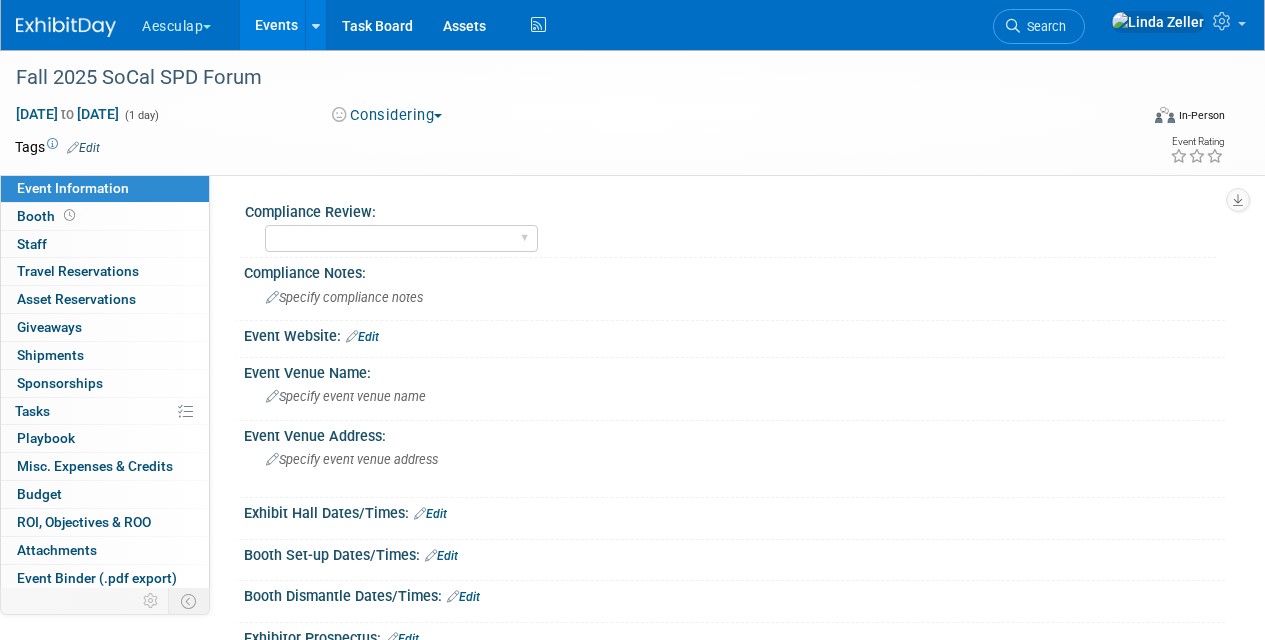 scroll, scrollTop: 0, scrollLeft: 0, axis: both 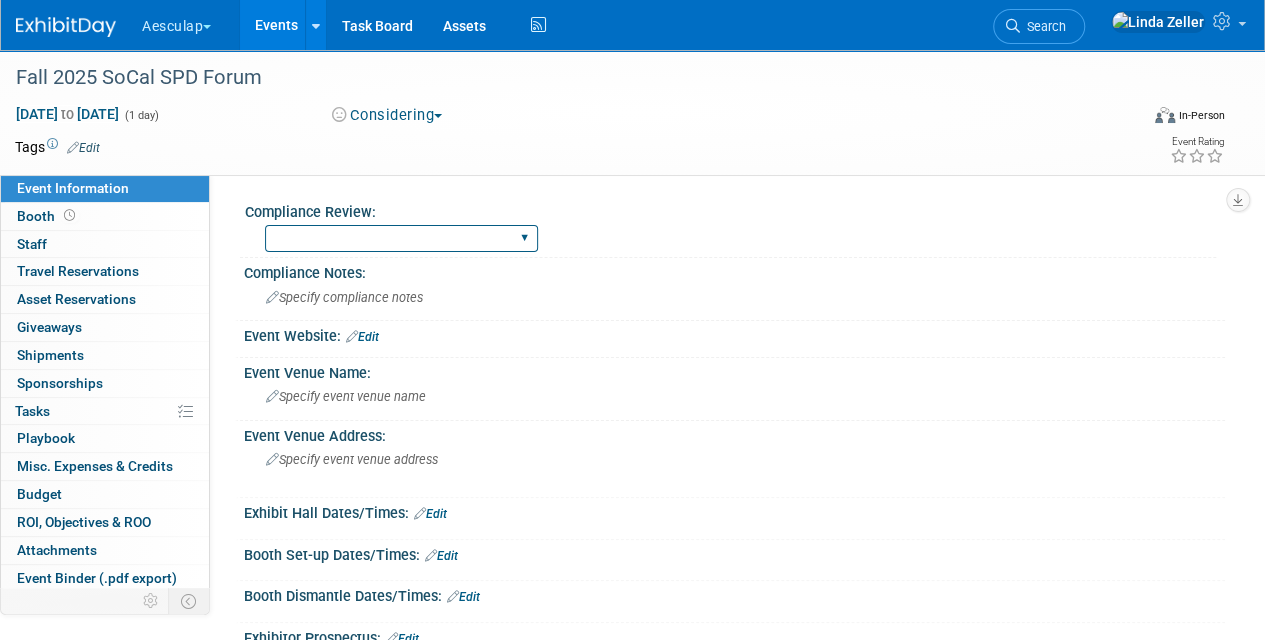 click on "Needs to be submitted to Compliance
In Review with Compliance
Approved by Compliance
Denied by Compliance
Blanket Approval w/ no changes
No Approval Needed" at bounding box center [401, 238] 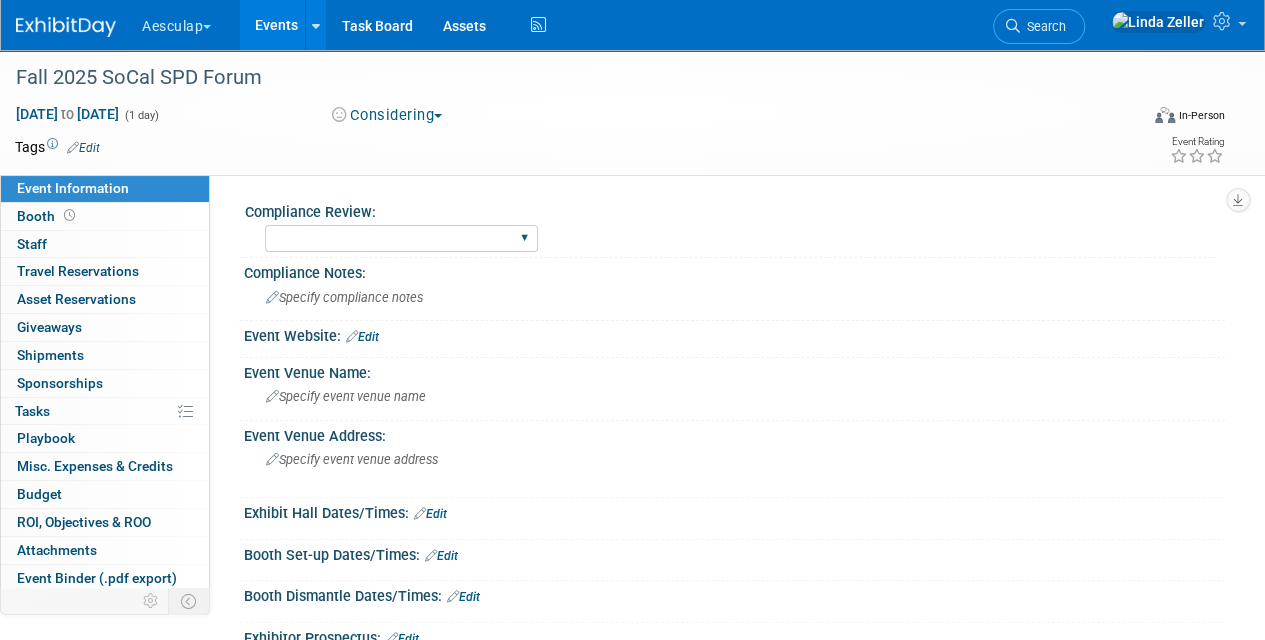 select on "No Approval Needed" 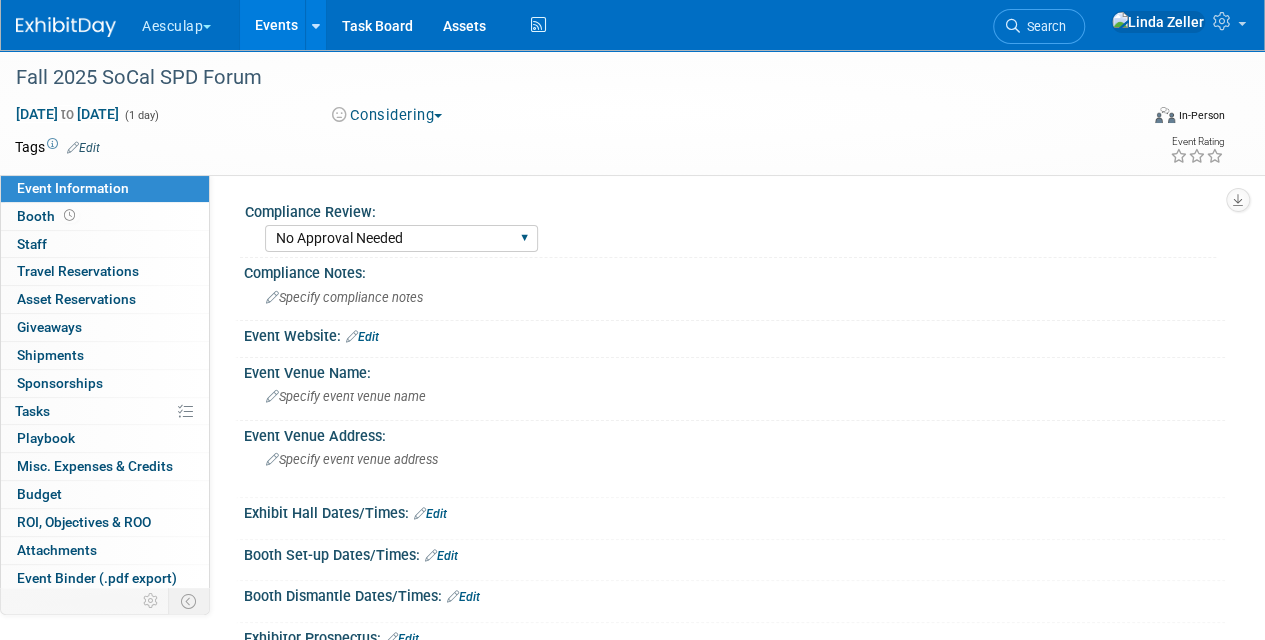 click on "Needs to be submitted to Compliance
In Review with Compliance
Approved by Compliance
Denied by Compliance
Blanket Approval w/ no changes
No Approval Needed" at bounding box center [401, 238] 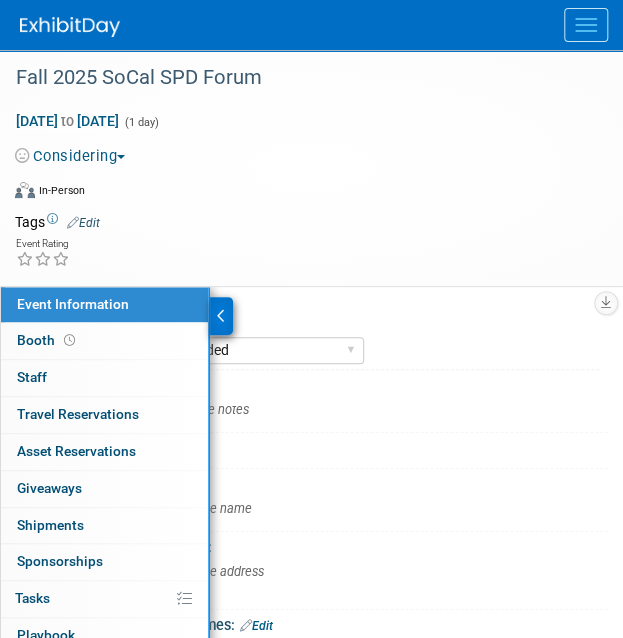 click at bounding box center [221, 316] 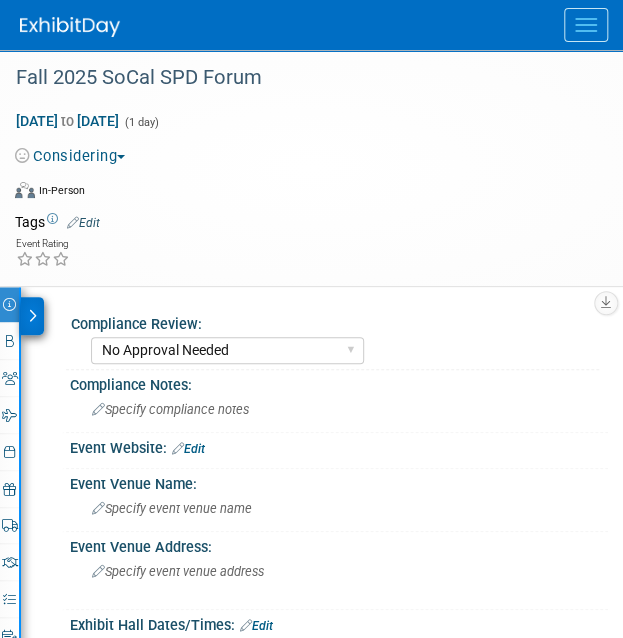 click on "Edit" at bounding box center (188, 449) 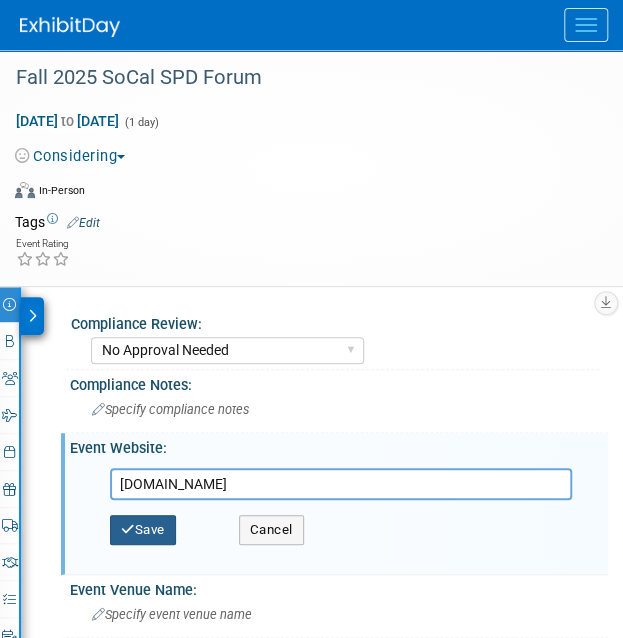 type on "www.socalspd.com" 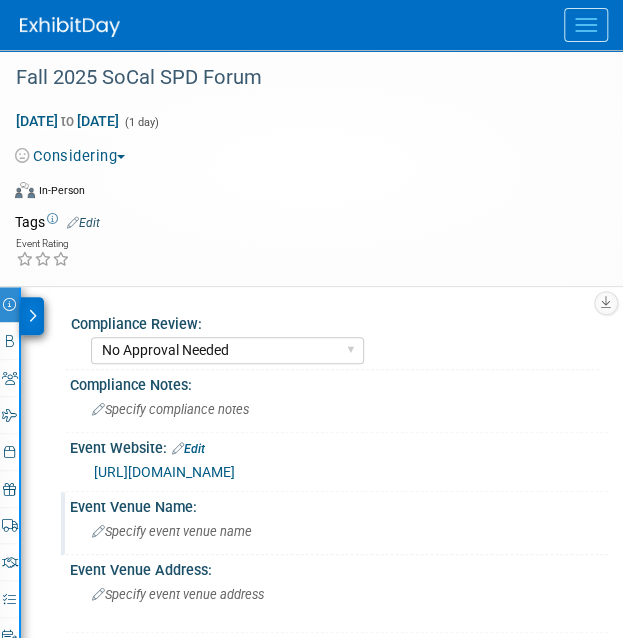 click on "Specify event venue name" at bounding box center (339, 531) 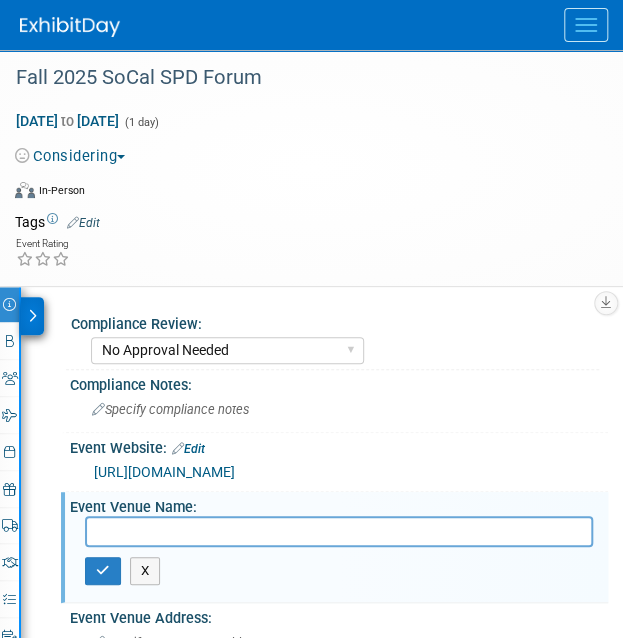 click at bounding box center (339, 531) 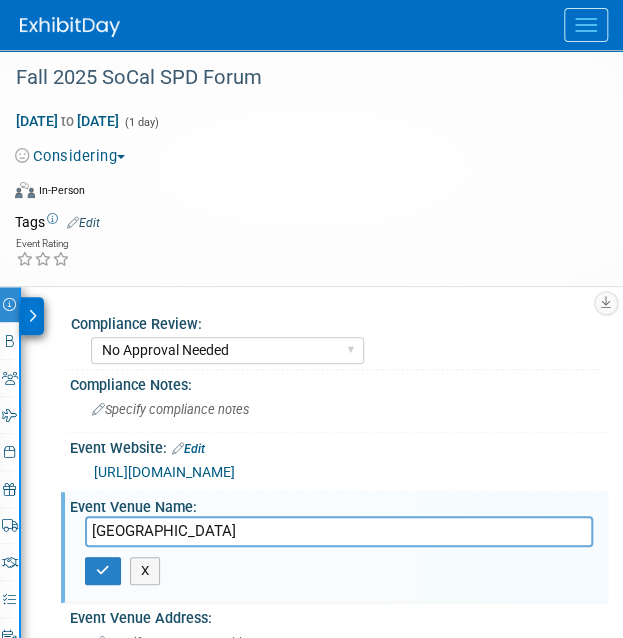 click on "Valley Pres Hospital" at bounding box center (339, 531) 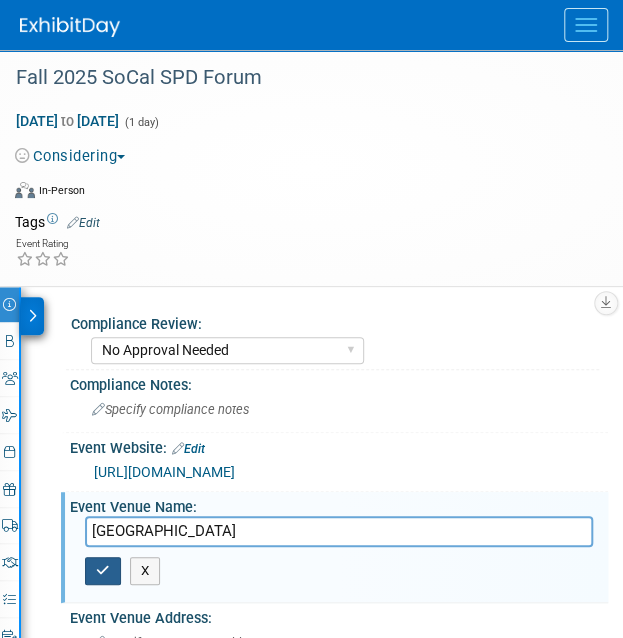 type on "Valley Pres Hospital" 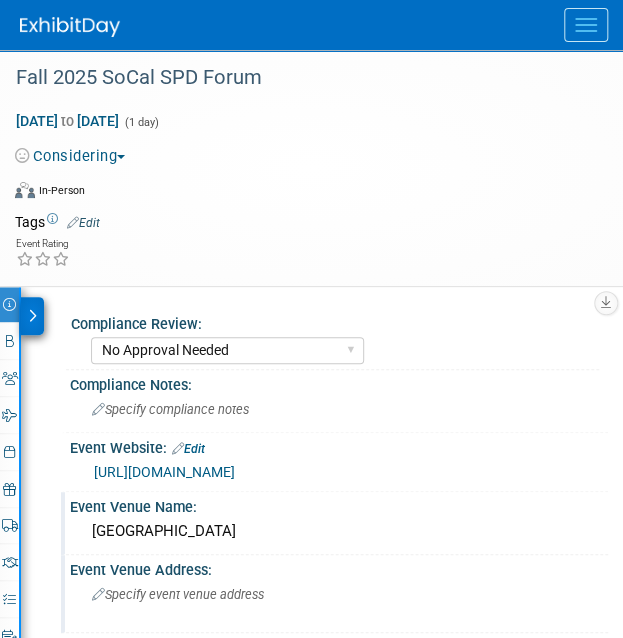 click on "Specify event venue address" at bounding box center [178, 594] 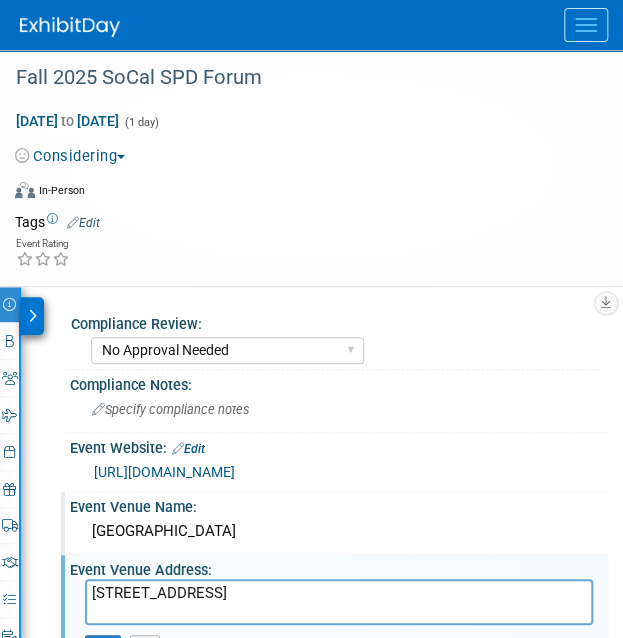 click on "15107 Vanowen St, Van Nuys, CA 91405, USA" at bounding box center (339, 602) 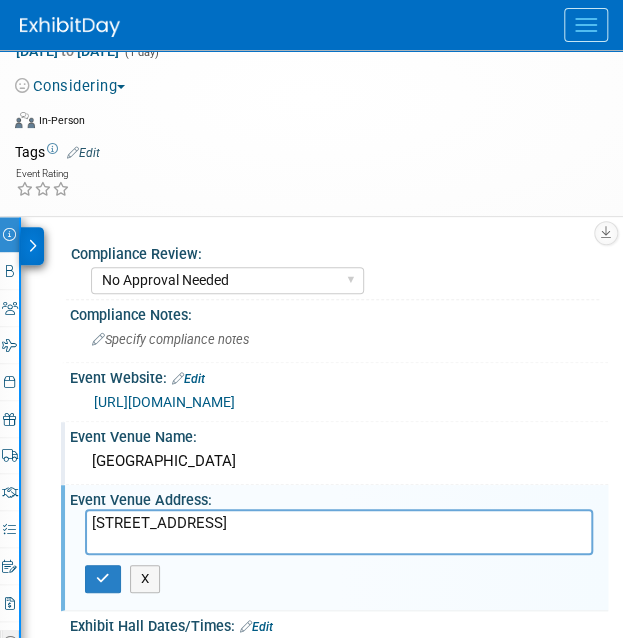 scroll, scrollTop: 100, scrollLeft: 0, axis: vertical 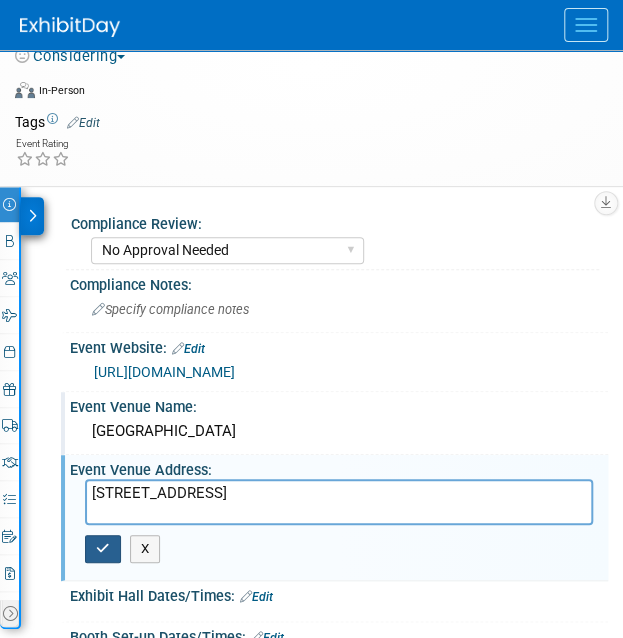 type on "15107 Vanowen St
Van Nuys, CA 91405" 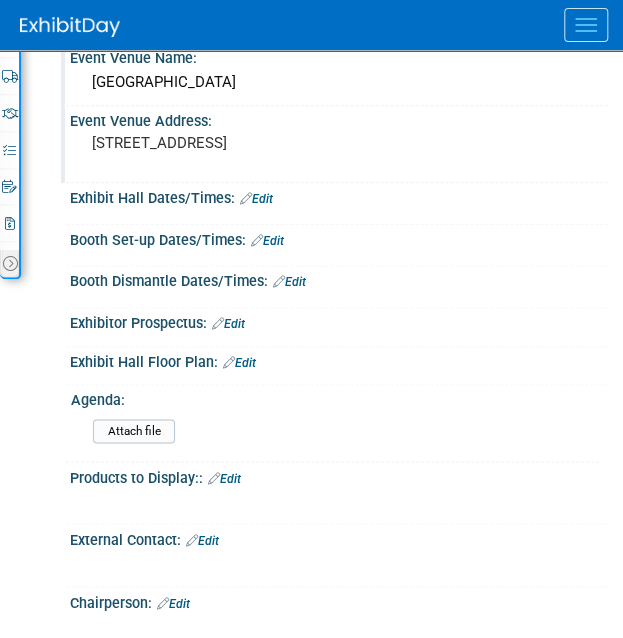 scroll, scrollTop: 500, scrollLeft: 0, axis: vertical 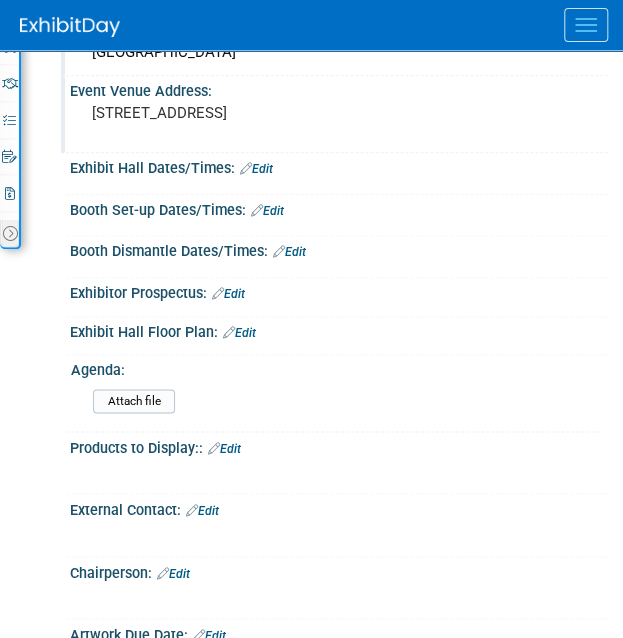 click on "Edit" at bounding box center (224, 448) 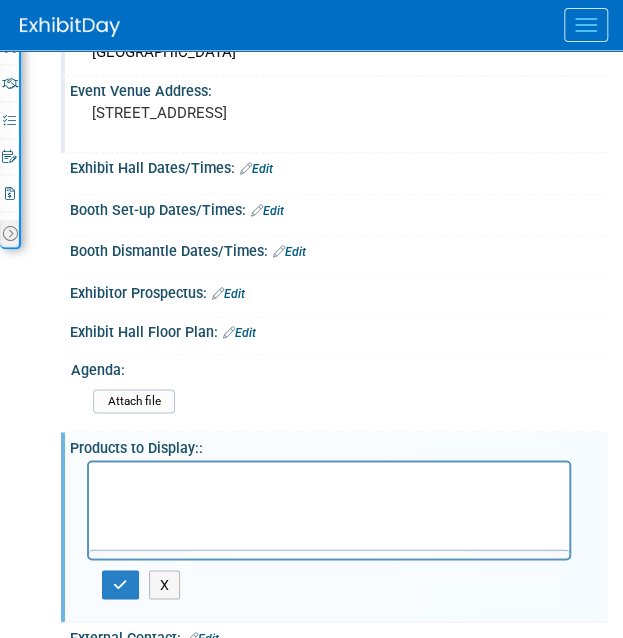 scroll, scrollTop: 0, scrollLeft: 0, axis: both 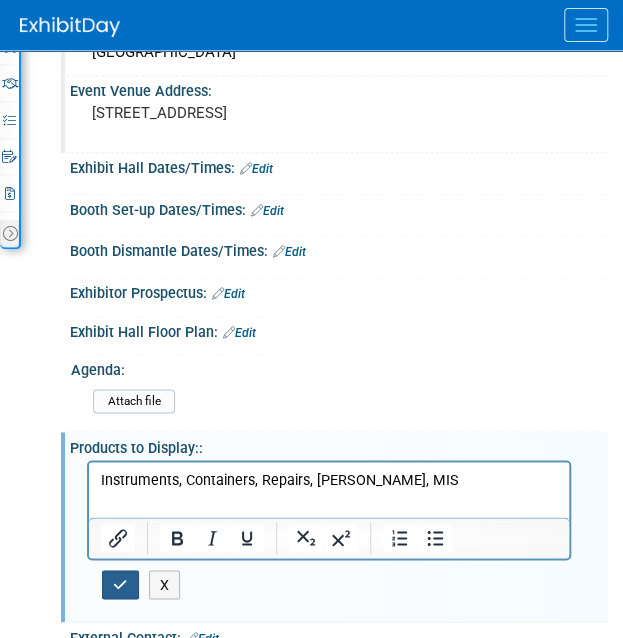 click at bounding box center [120, 584] 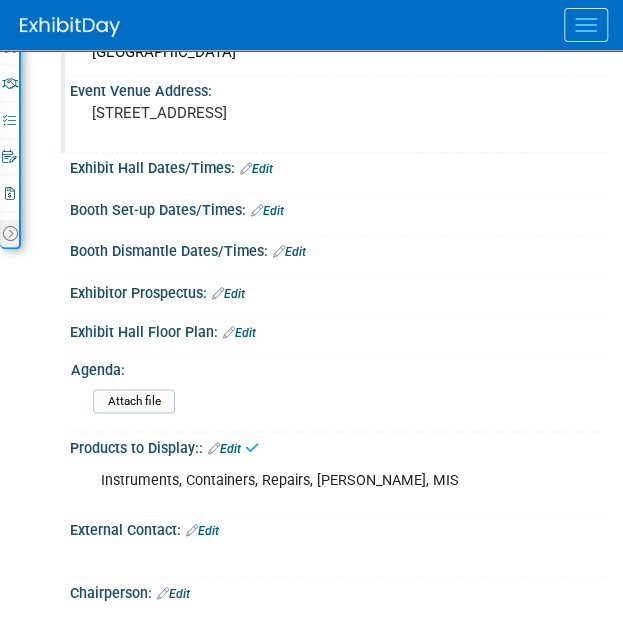 scroll, scrollTop: 600, scrollLeft: 0, axis: vertical 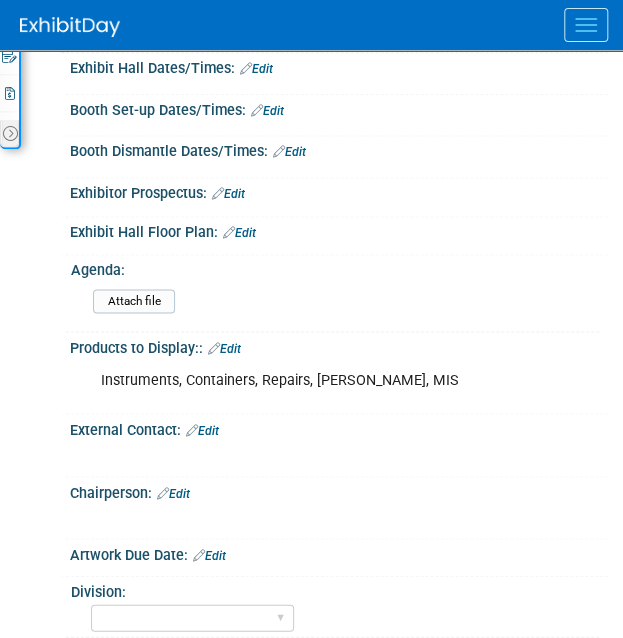 click on "Edit" at bounding box center [202, 430] 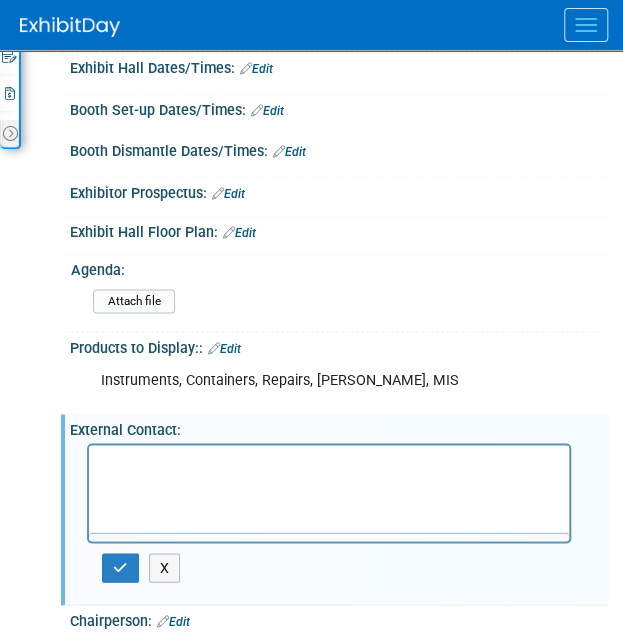 scroll, scrollTop: 0, scrollLeft: 0, axis: both 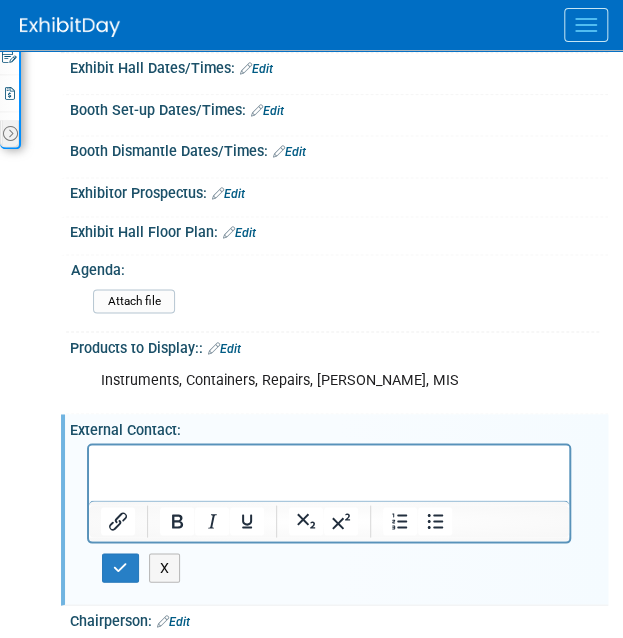 type 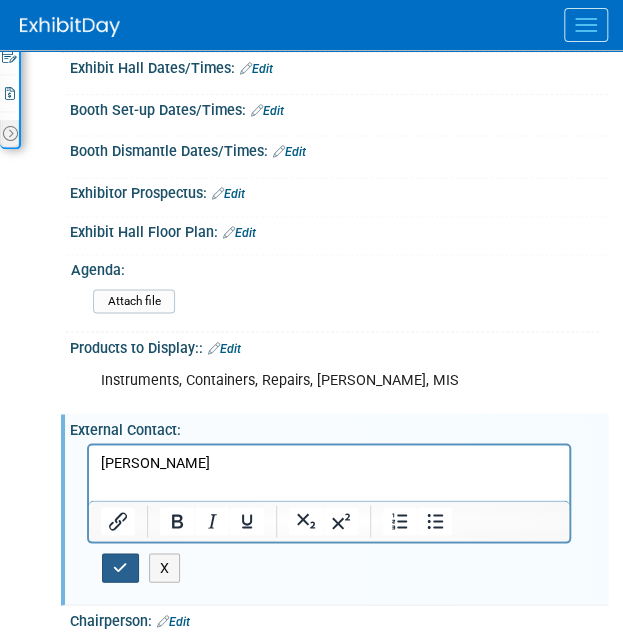 click at bounding box center [120, 567] 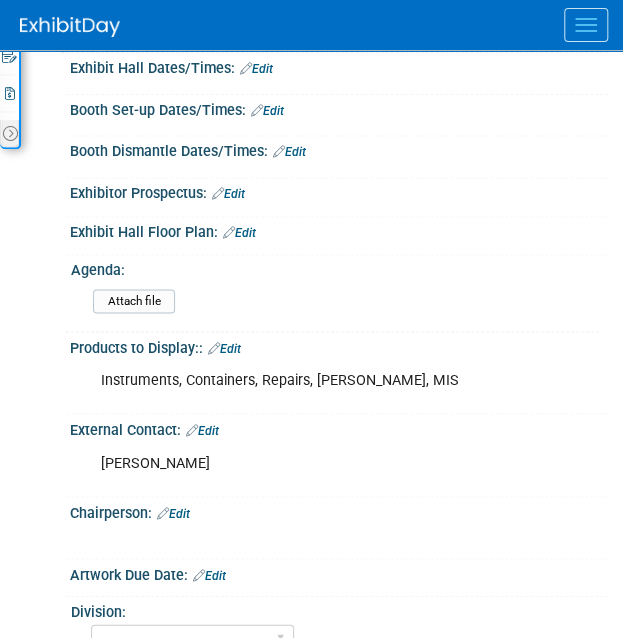 click on "Edit" at bounding box center (173, 513) 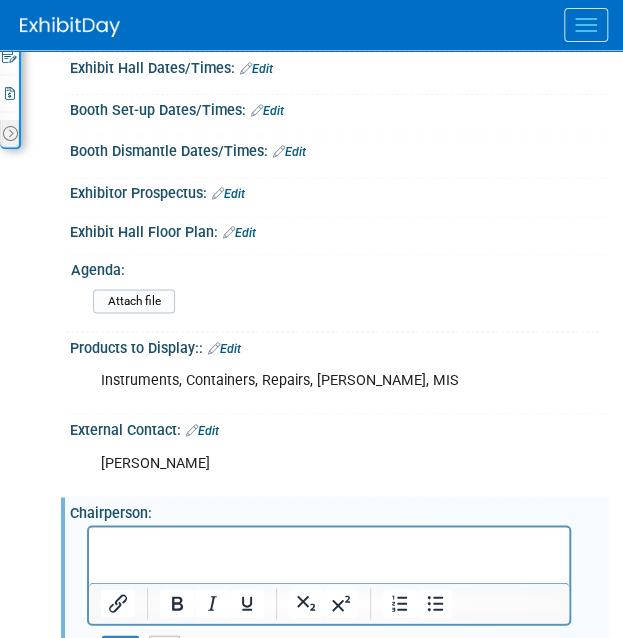 scroll, scrollTop: 0, scrollLeft: 0, axis: both 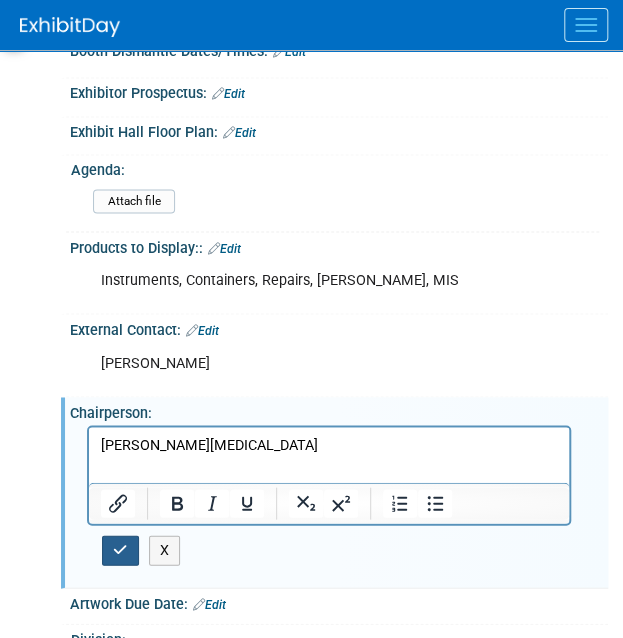 click at bounding box center [120, 549] 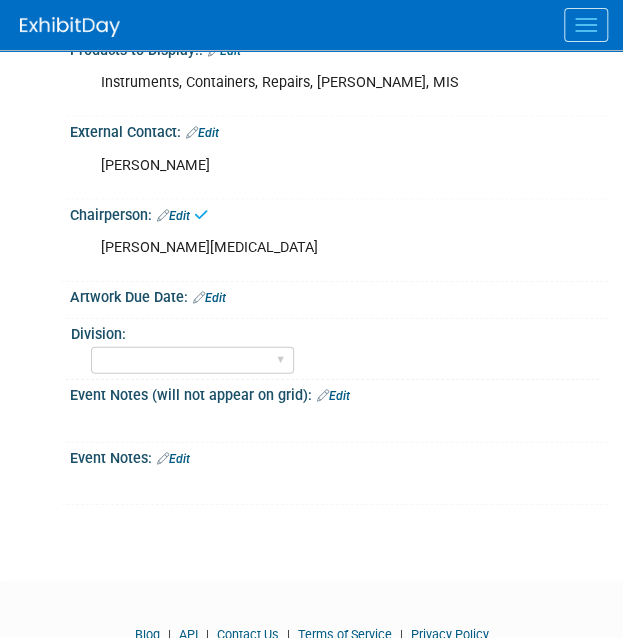 scroll, scrollTop: 900, scrollLeft: 0, axis: vertical 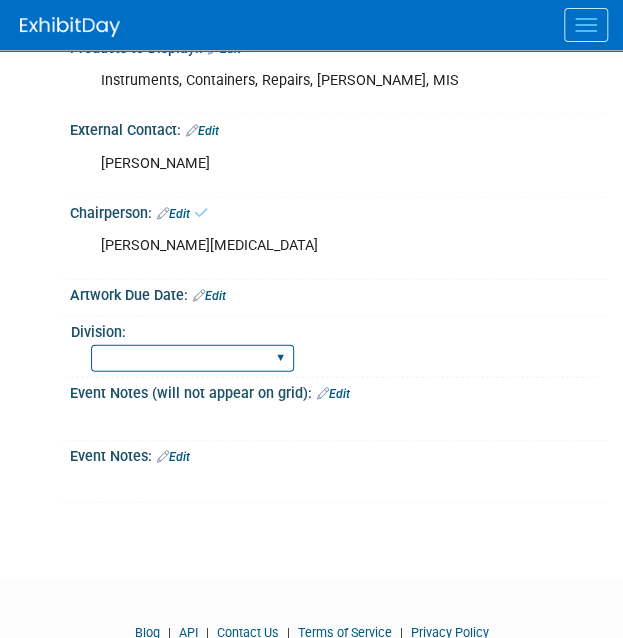 click on "HCS
Neuro
Ortho
Spine
Strategic Sales
Biologics
Misc. Company Functions" at bounding box center [192, 357] 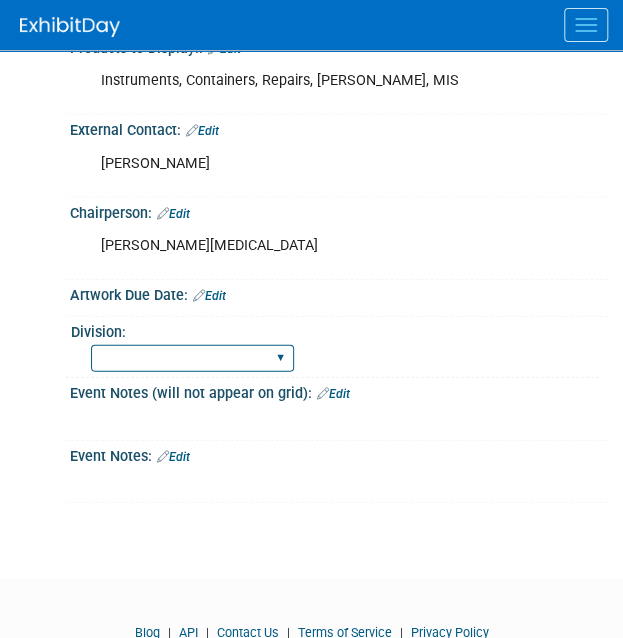 select on "HCS" 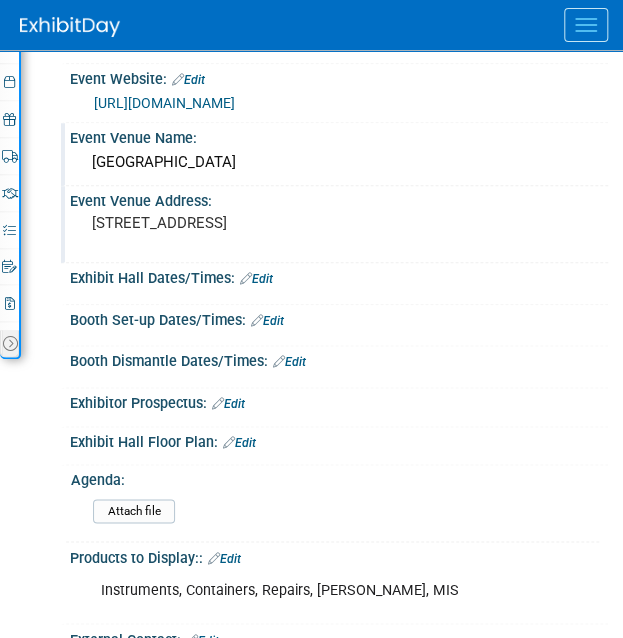 scroll, scrollTop: 0, scrollLeft: 0, axis: both 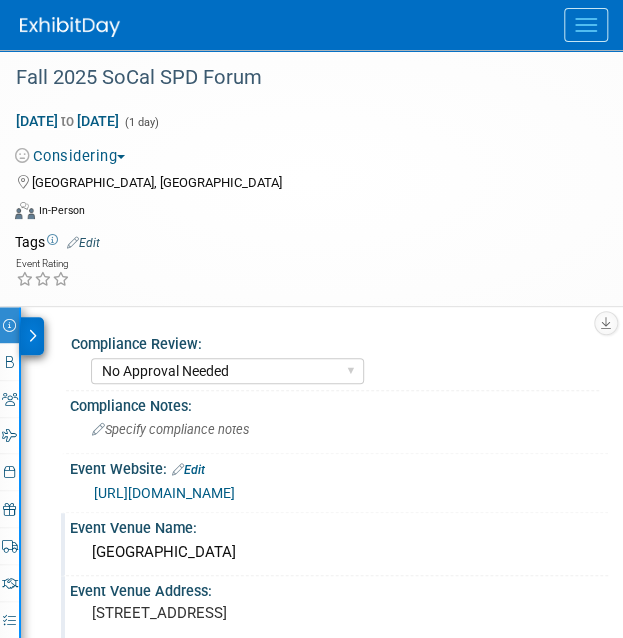 click on "Edit" at bounding box center (83, 243) 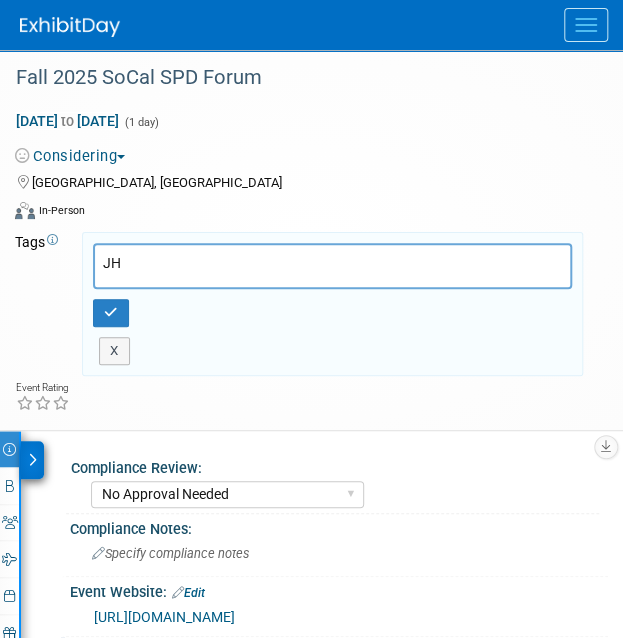 type on "J" 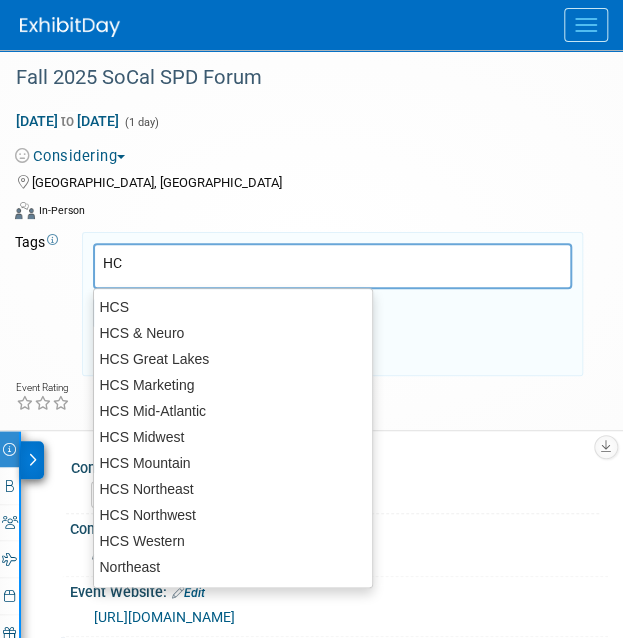 type on "HCS" 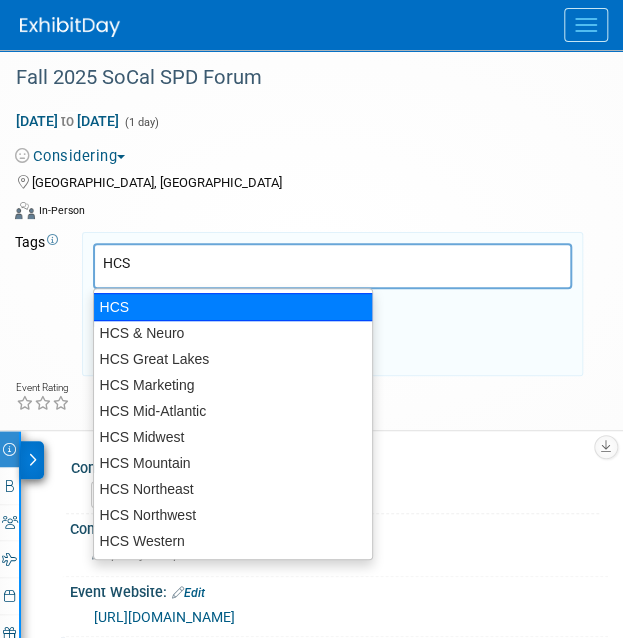 click on "HCS" at bounding box center (233, 307) 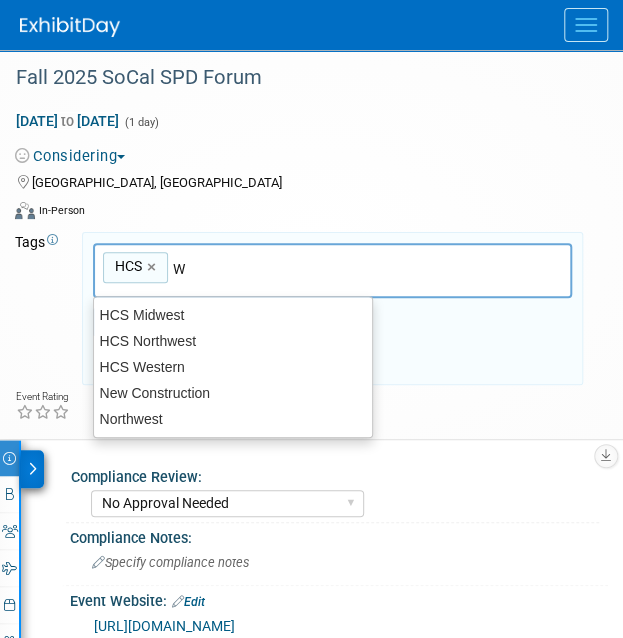 type on "We" 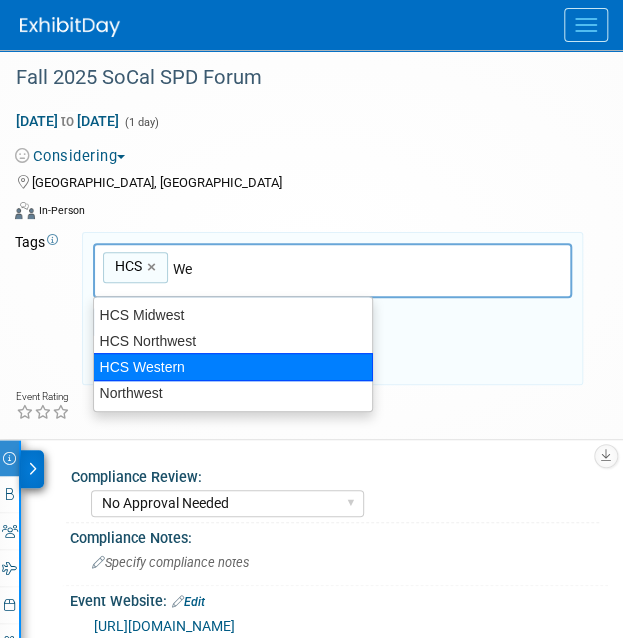 click on "HCS Western" at bounding box center (233, 367) 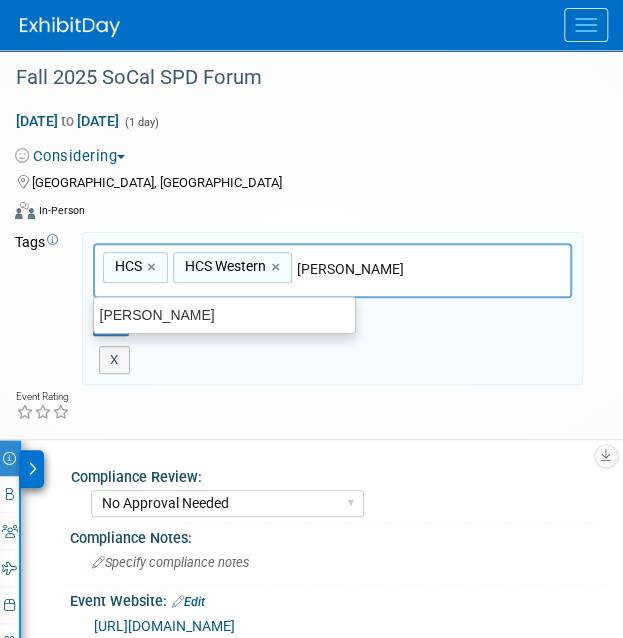 type on "Linda" 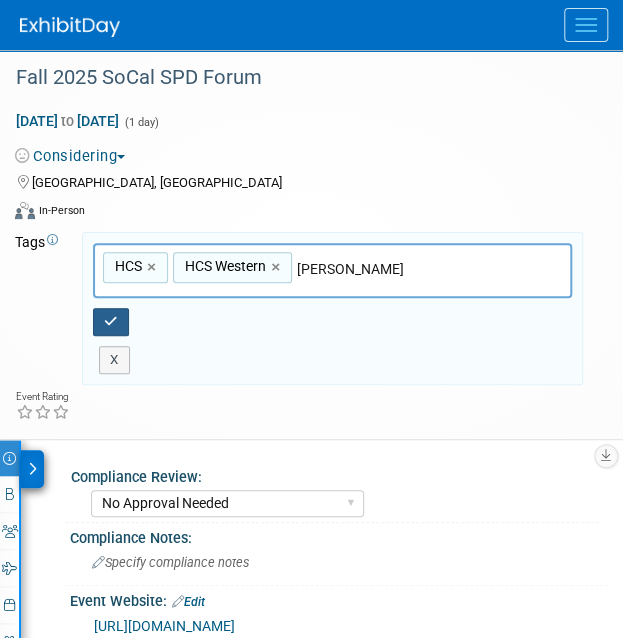 click at bounding box center (111, 321) 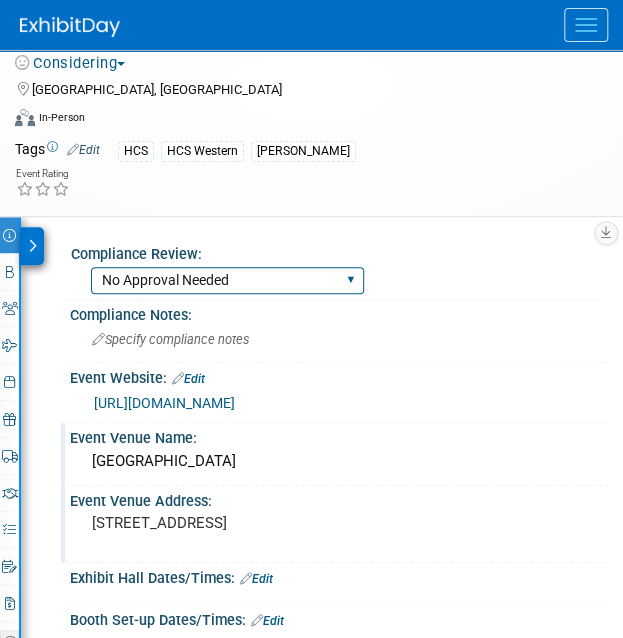 scroll, scrollTop: 74, scrollLeft: 0, axis: vertical 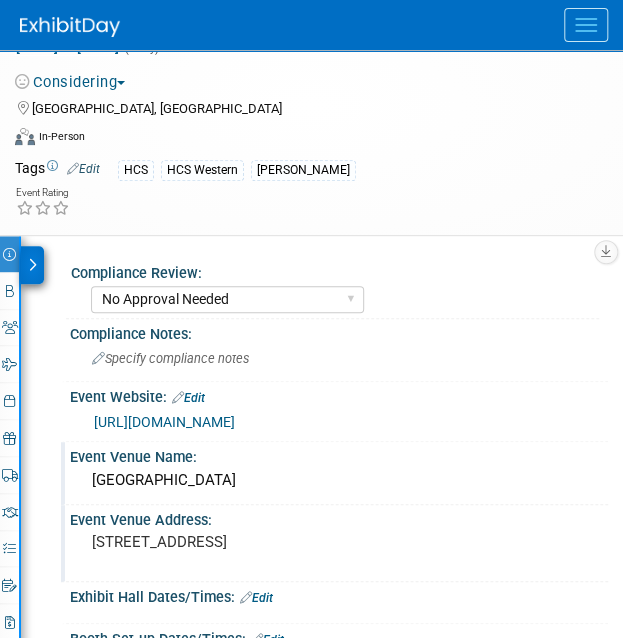 click at bounding box center (32, 265) 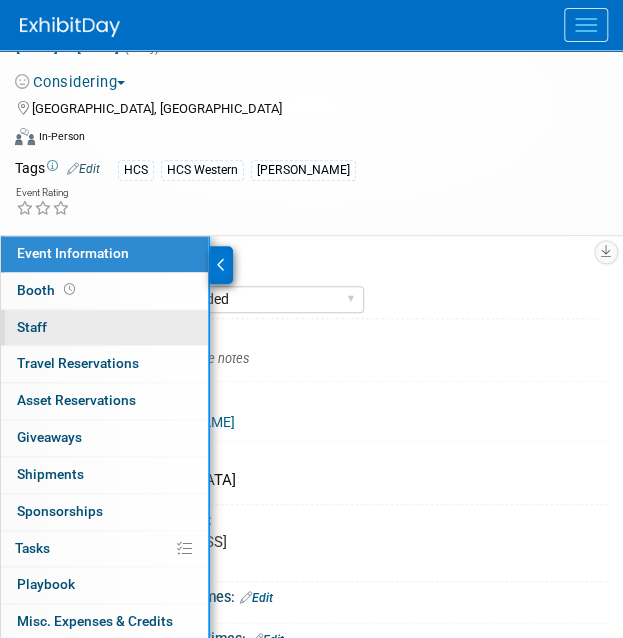 click on "Staff 0" at bounding box center (32, 327) 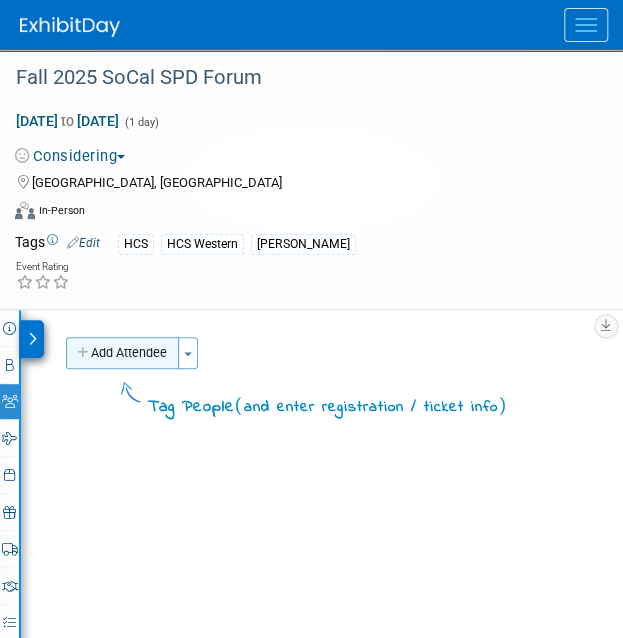 click on "Add Attendee" at bounding box center [122, 353] 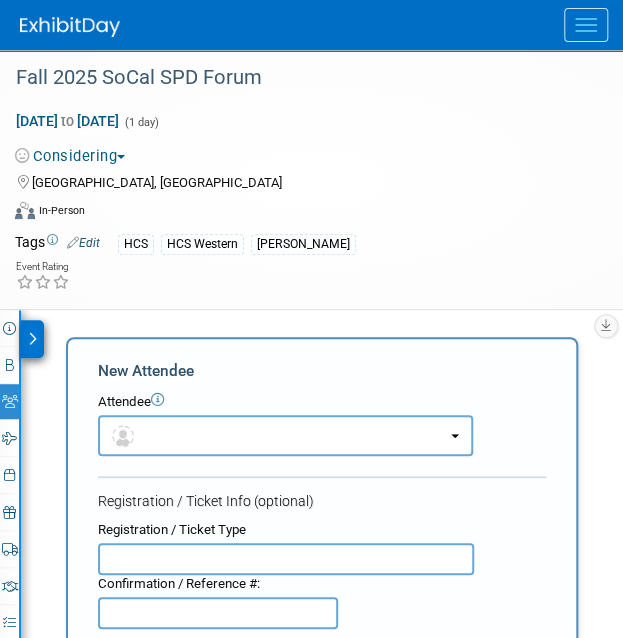 scroll, scrollTop: 0, scrollLeft: 0, axis: both 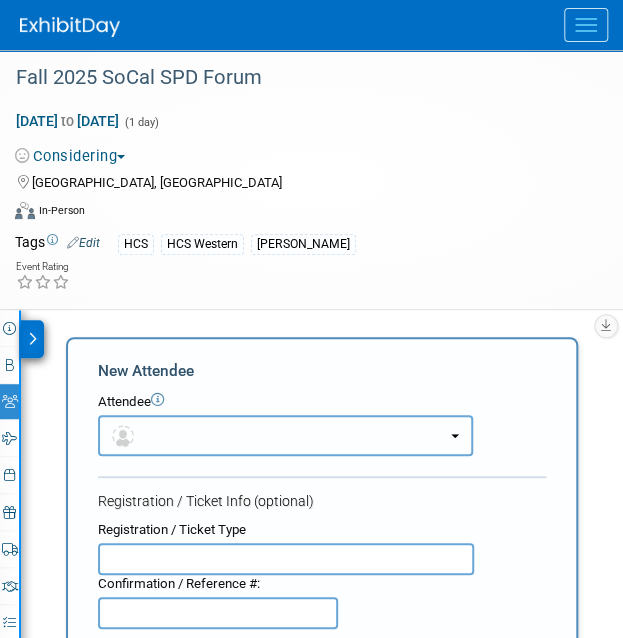 click at bounding box center [285, 435] 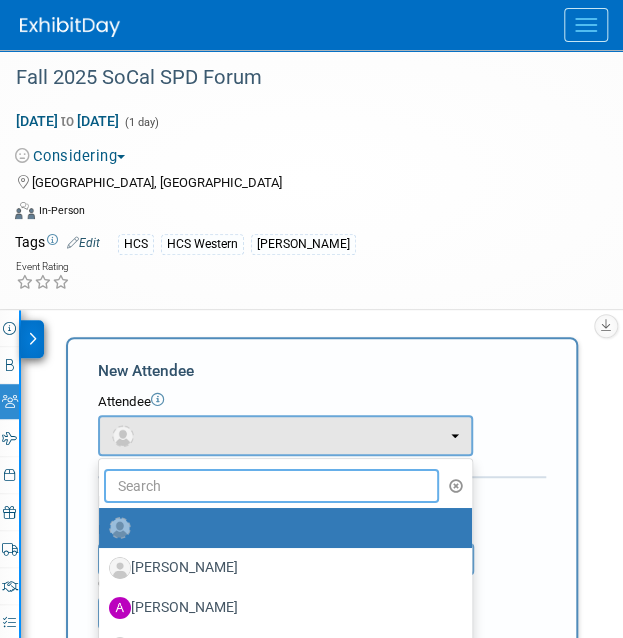 drag, startPoint x: 176, startPoint y: 479, endPoint x: 158, endPoint y: 453, distance: 31.622776 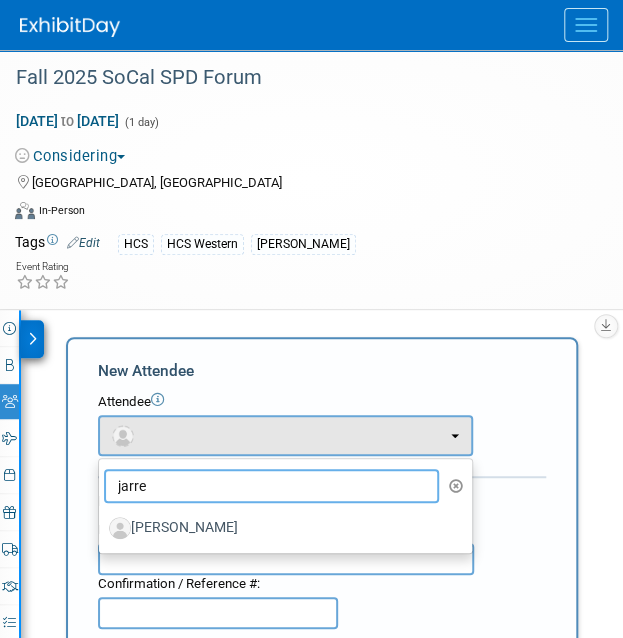 type on "jarre" 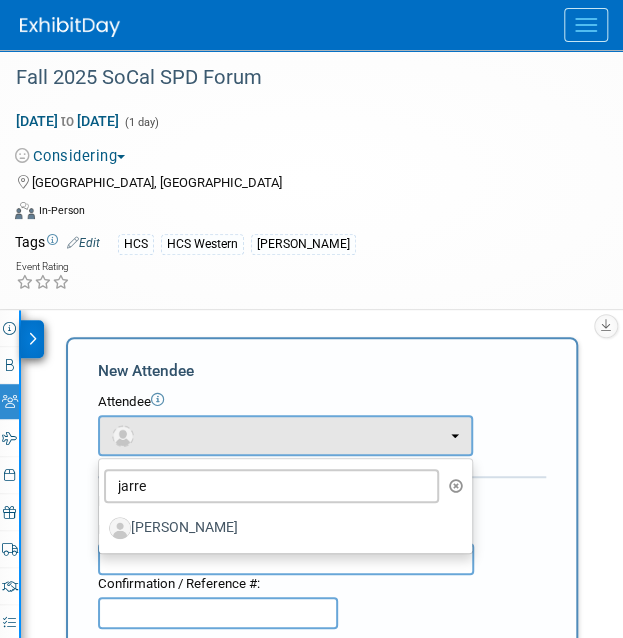 click on "[PERSON_NAME]" at bounding box center [280, 528] 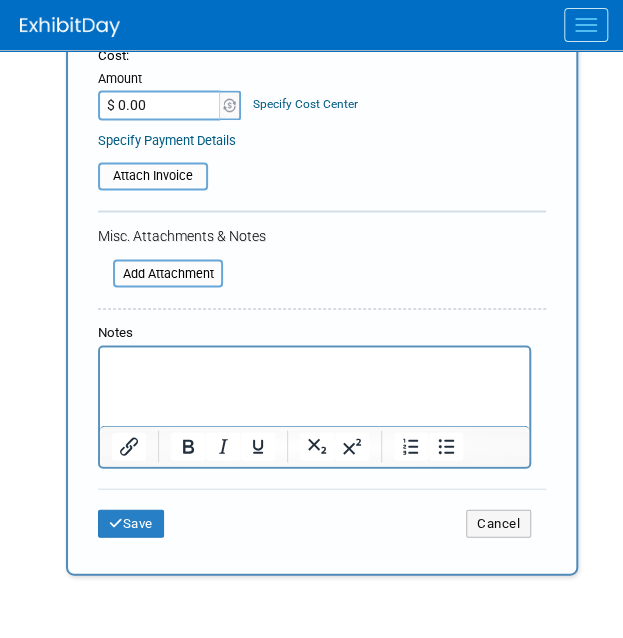 scroll, scrollTop: 800, scrollLeft: 0, axis: vertical 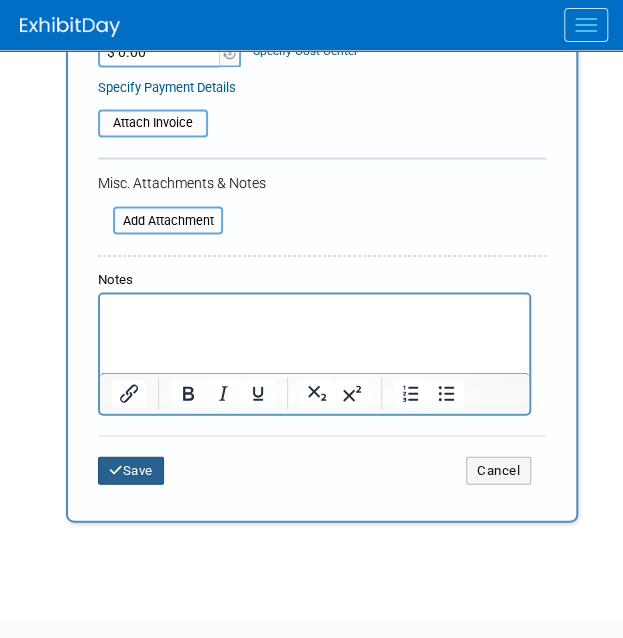 click on "Save" at bounding box center [131, 470] 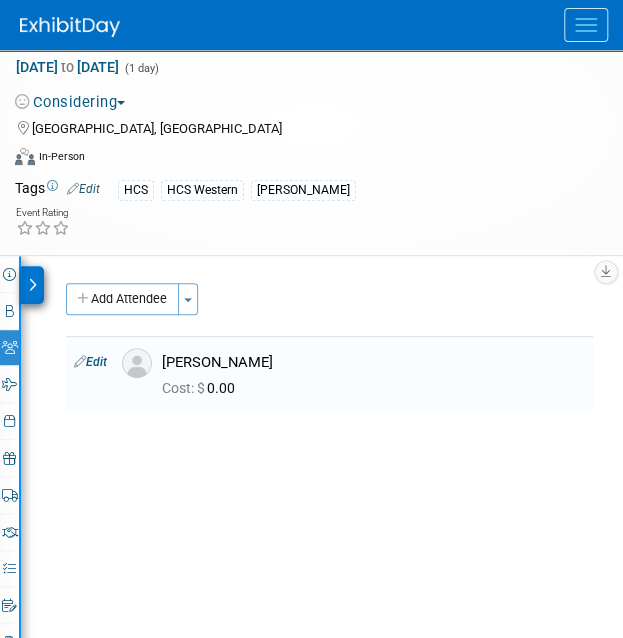 scroll, scrollTop: 8, scrollLeft: 0, axis: vertical 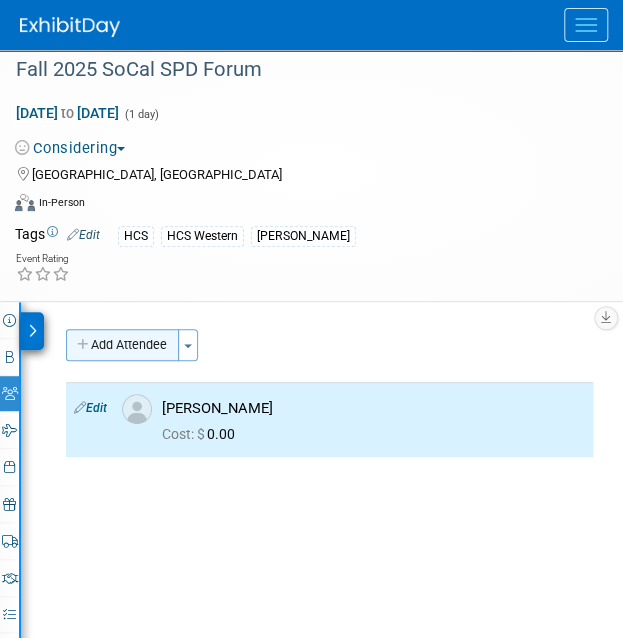 click on "Add Attendee" at bounding box center [122, 345] 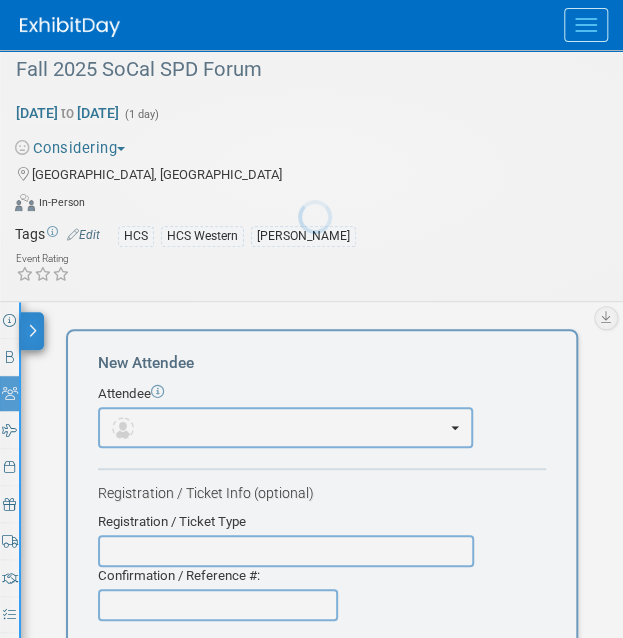 scroll, scrollTop: 0, scrollLeft: 0, axis: both 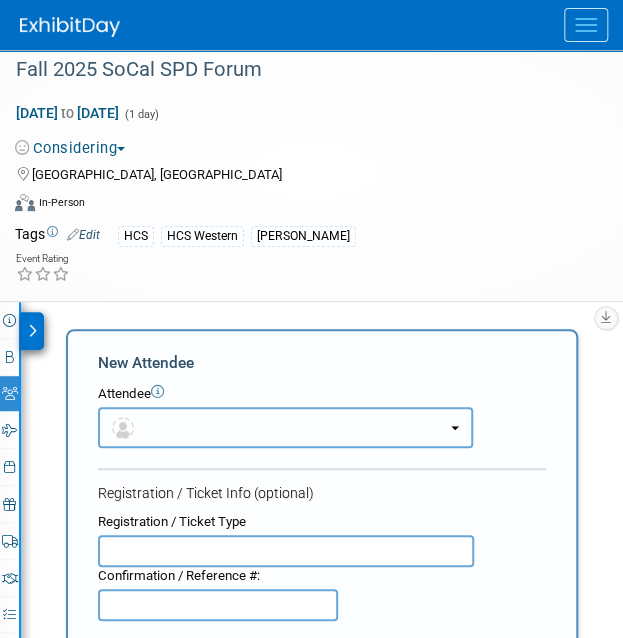 drag, startPoint x: 168, startPoint y: 432, endPoint x: 138, endPoint y: 414, distance: 34.98571 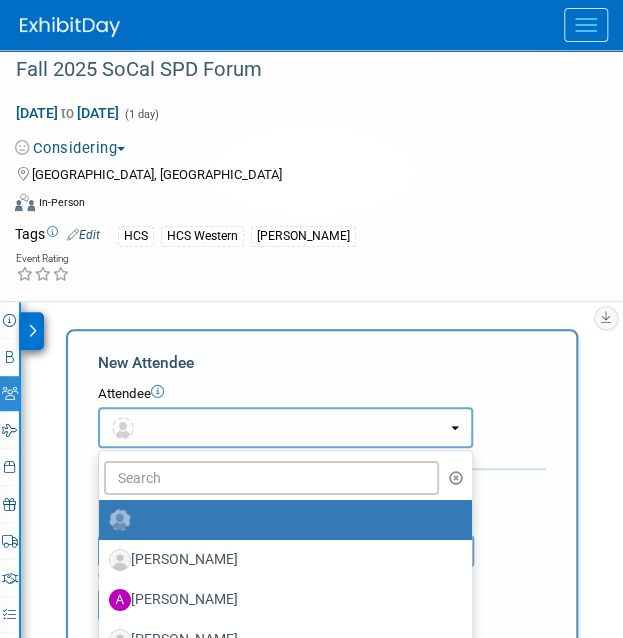 type 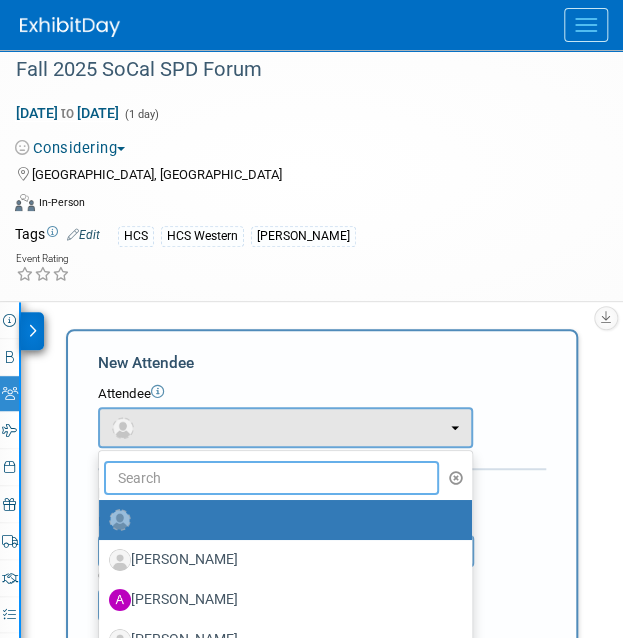 click at bounding box center [271, 478] 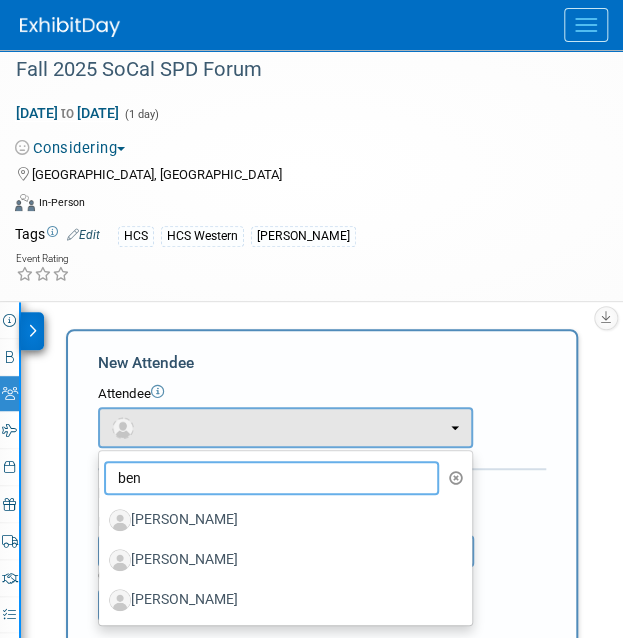 type on "ben" 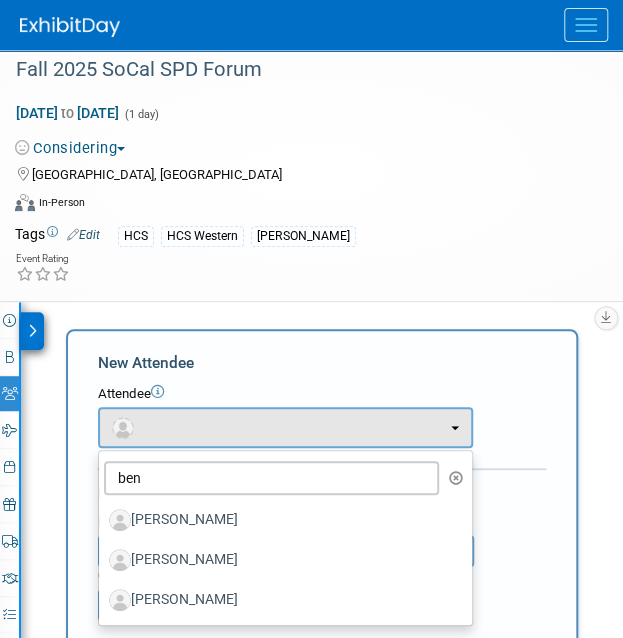 click on "[PERSON_NAME]" at bounding box center (280, 560) 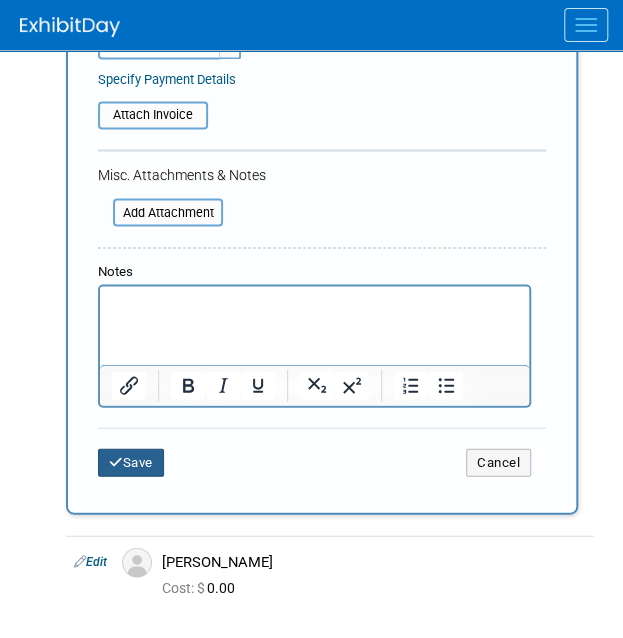 click on "Save" at bounding box center (131, 462) 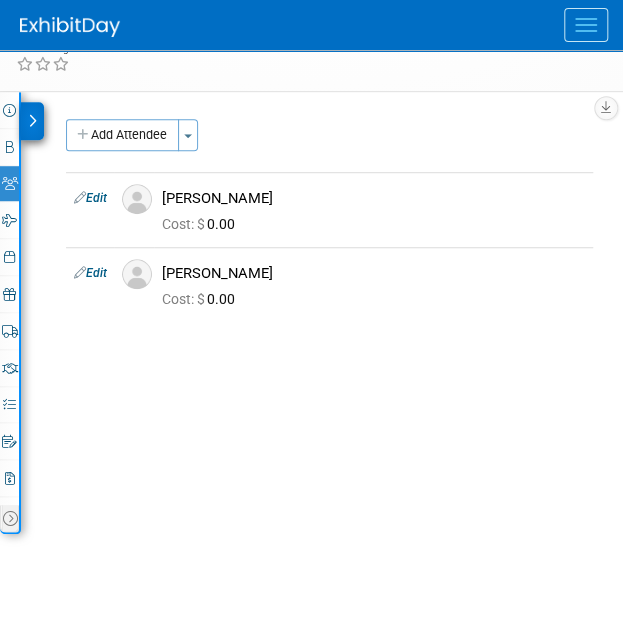 scroll, scrollTop: 0, scrollLeft: 0, axis: both 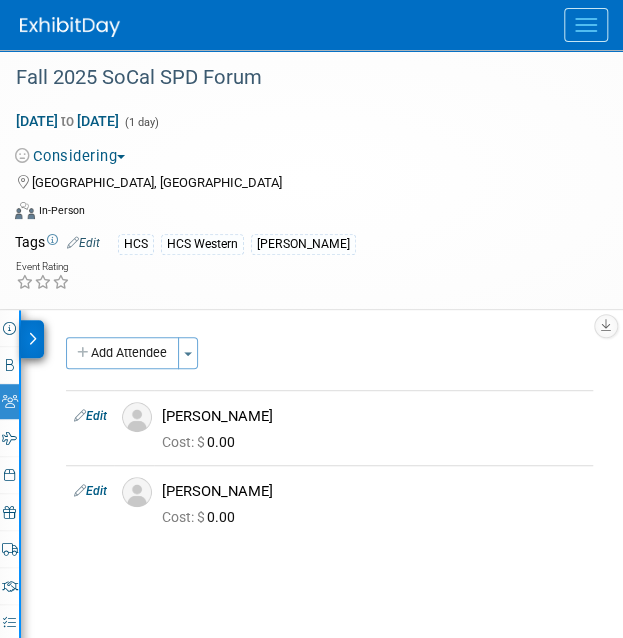 click at bounding box center (32, 339) 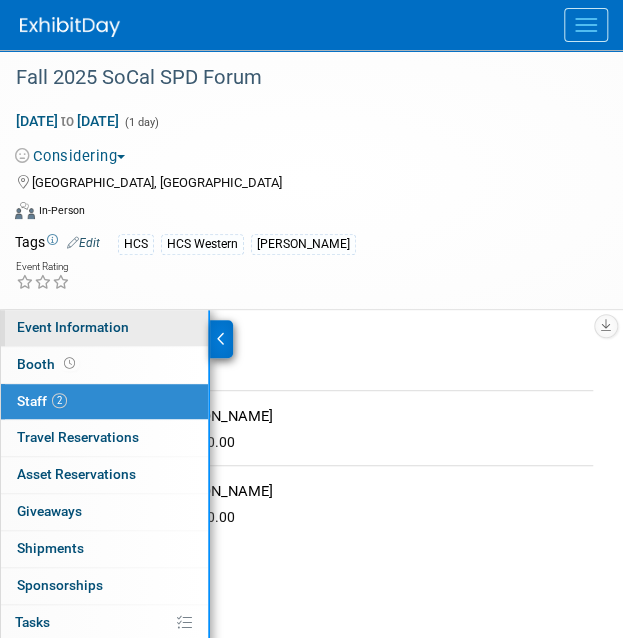 click on "Event Information" at bounding box center [73, 327] 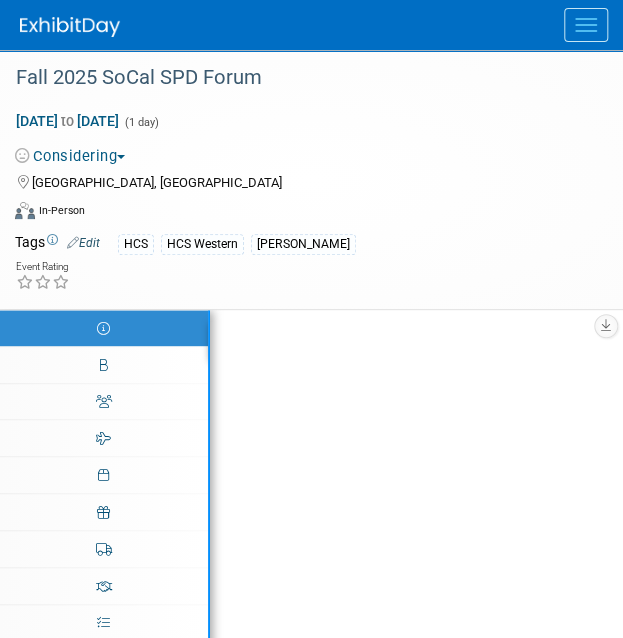 select on "No Approval Needed" 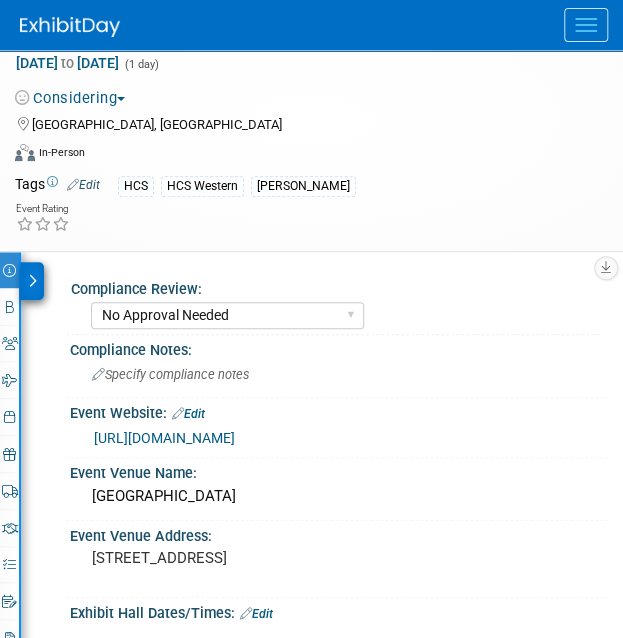 scroll, scrollTop: 0, scrollLeft: 0, axis: both 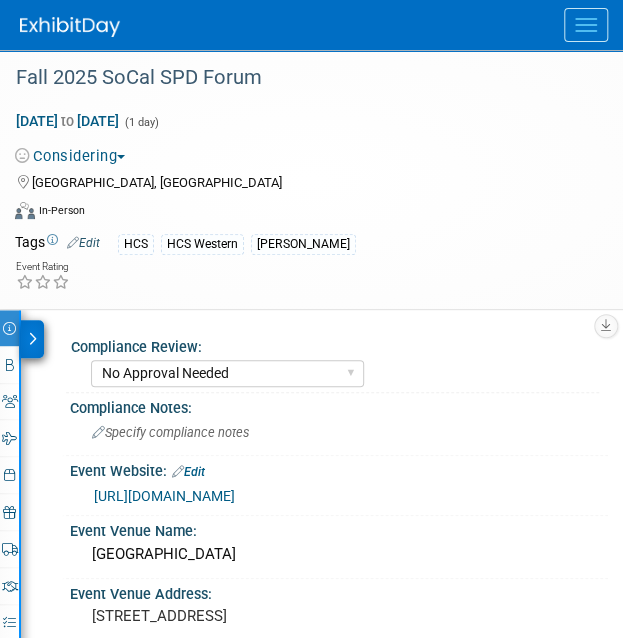 click at bounding box center (32, 339) 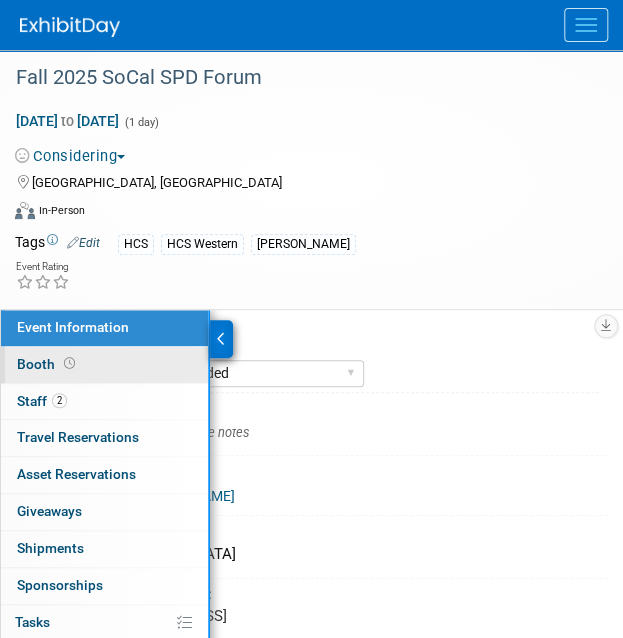 click on "Booth" at bounding box center [48, 364] 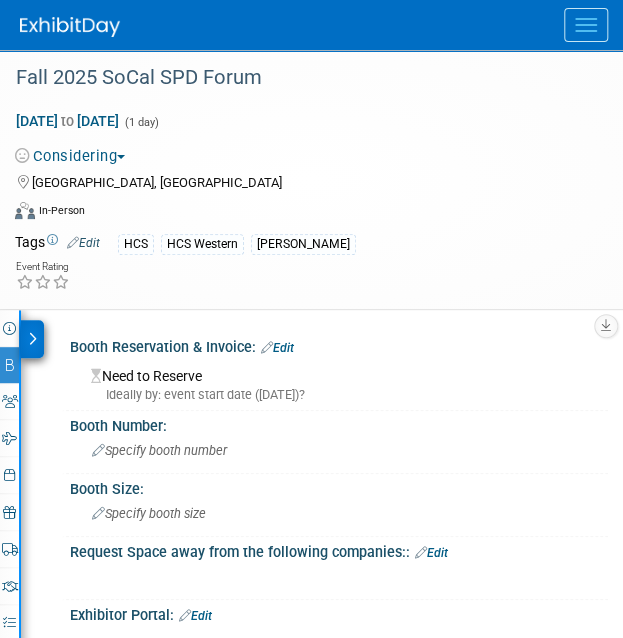 scroll, scrollTop: 0, scrollLeft: 0, axis: both 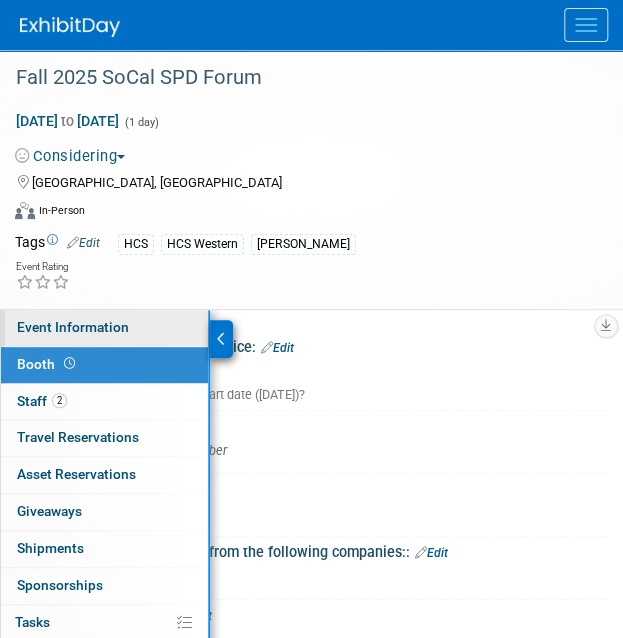 click on "Event Information" at bounding box center [104, 328] 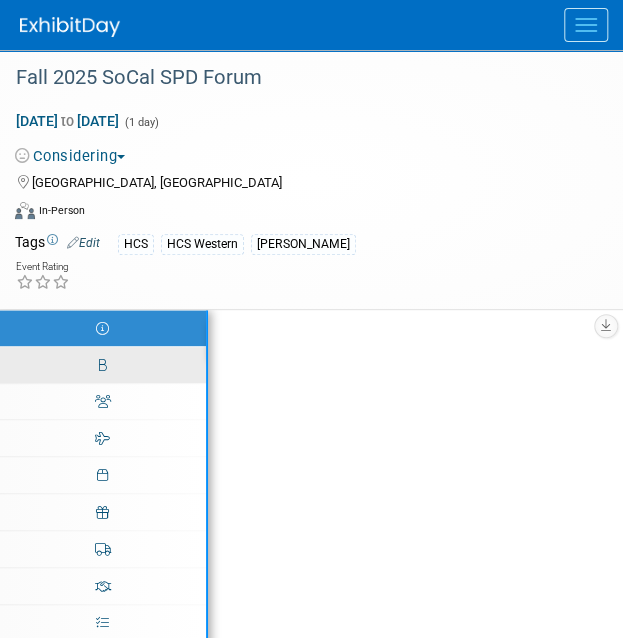 select on "No Approval Needed" 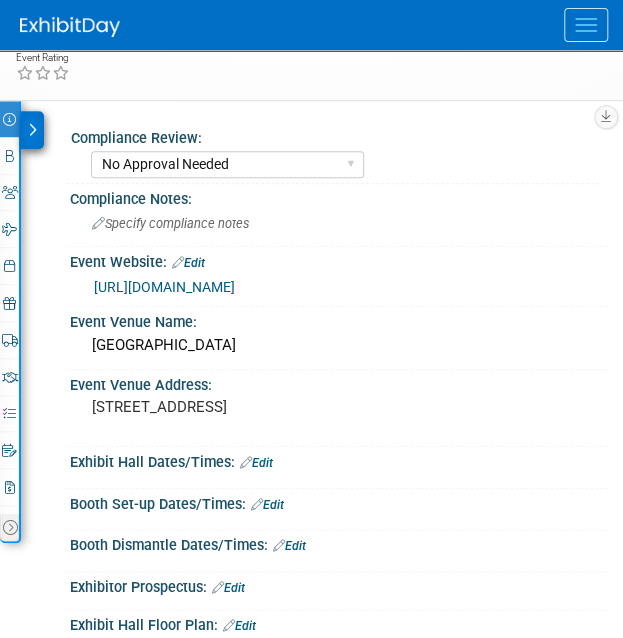 scroll, scrollTop: 200, scrollLeft: 0, axis: vertical 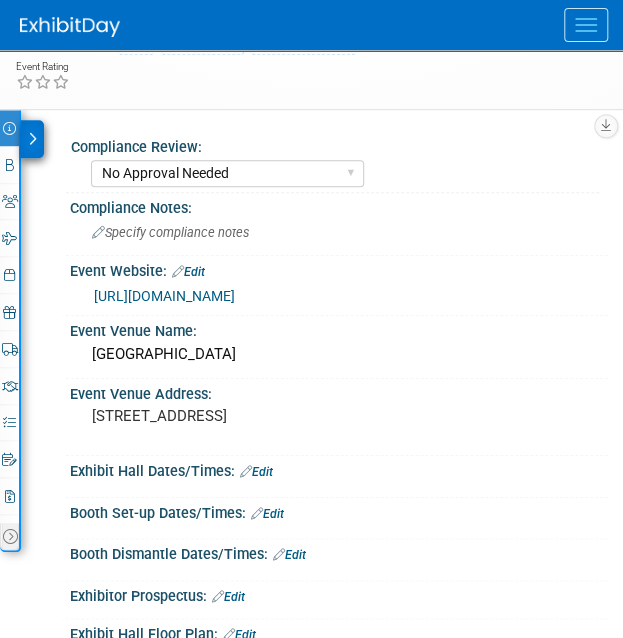 click on "Event Information
Event Info
Booth
Booth
2
Staff 2
Staff
0
Travel Reservations 0
Travel Reservations
0
Asset Reservations 0
Asset Reservations
0
Giveaways 0
Giveaways
0
Shipments 0
Shipments
0
Sponsorships 0
Sponsorships
0%
Tasks 0%
Tasks
0
Playbook 0
Playbook
0
Misc. Expenses & Credits 0
Misc. Expenses & Credits
Budget
Budget
0
ROI, Objectives & ROO 0
ROI, Objectives & ROO
0
Attachments 0
Attachments
more
more...
Event Binder (.pdf export)
Event Binder (.pdf export)
Copy/Duplicate Event
Copy/Duplicate Event
Event Settings
Event Settings
Logs
Logs
Delete Event
Delete Event
In Review with Compliance" at bounding box center (311, 657) 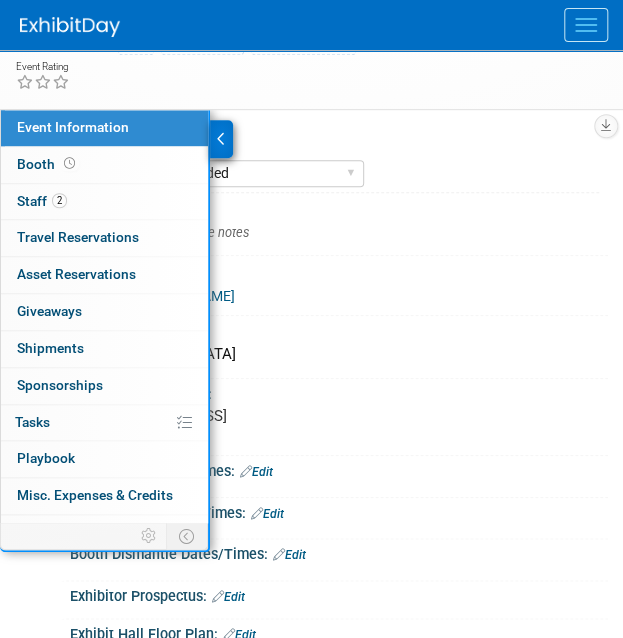 click on "Booth" at bounding box center (48, 164) 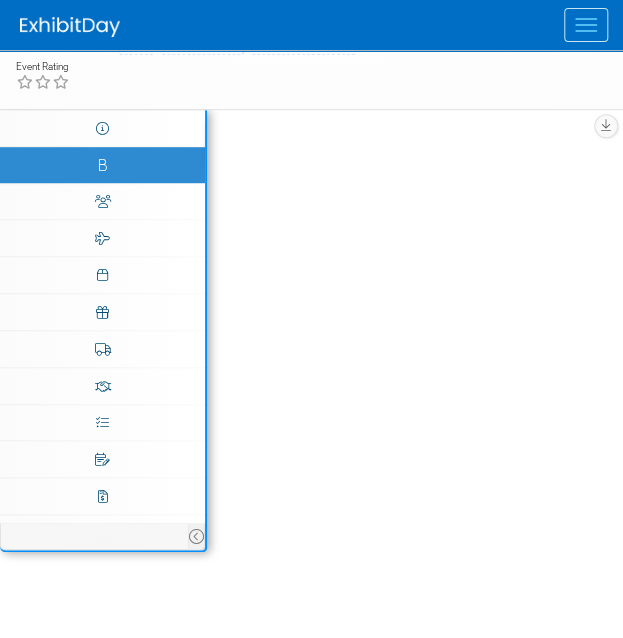 scroll, scrollTop: 0, scrollLeft: 0, axis: both 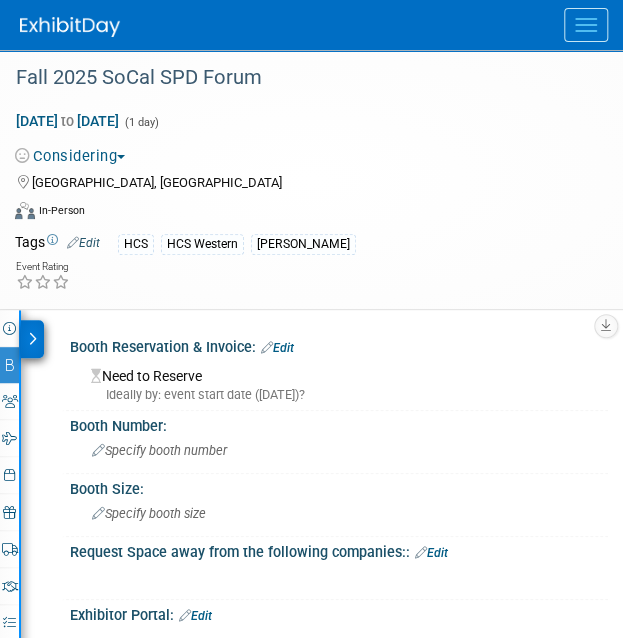 click on "Edit" at bounding box center [431, 553] 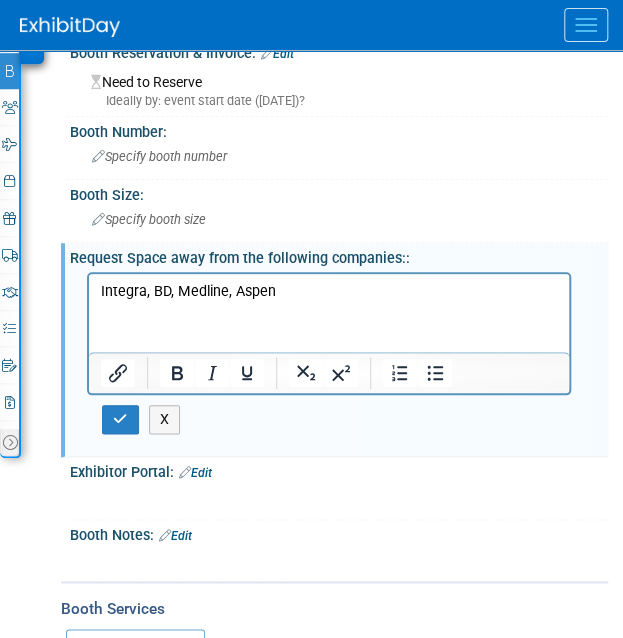scroll, scrollTop: 300, scrollLeft: 0, axis: vertical 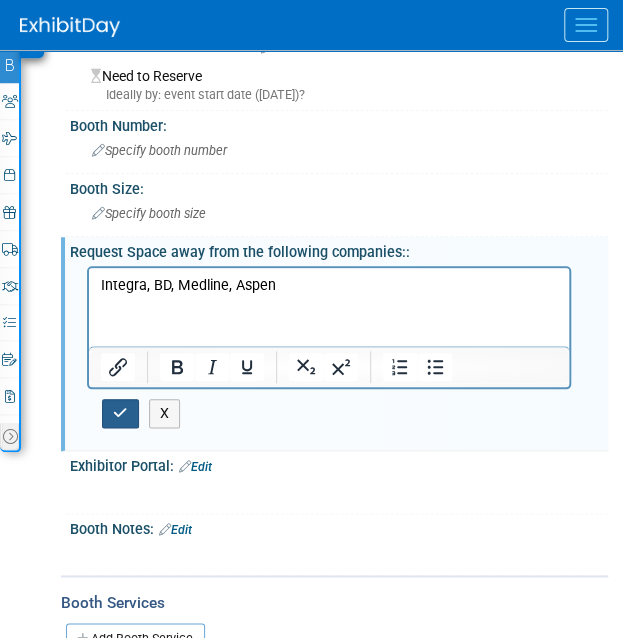 click at bounding box center [120, 413] 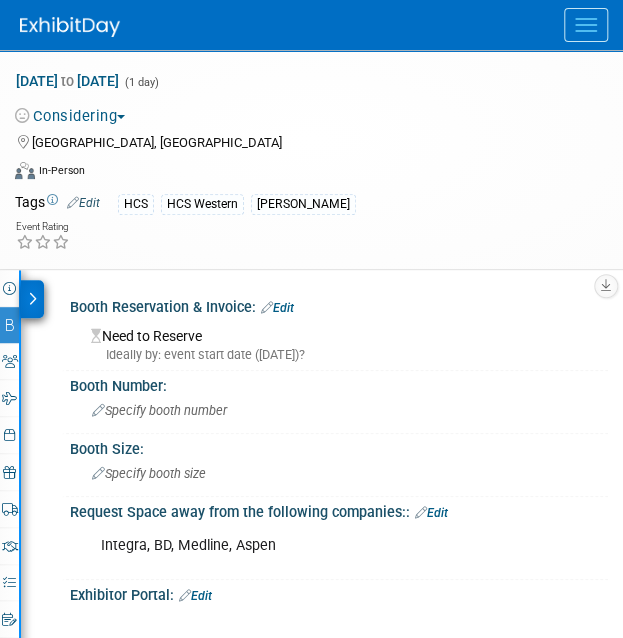 scroll, scrollTop: 0, scrollLeft: 0, axis: both 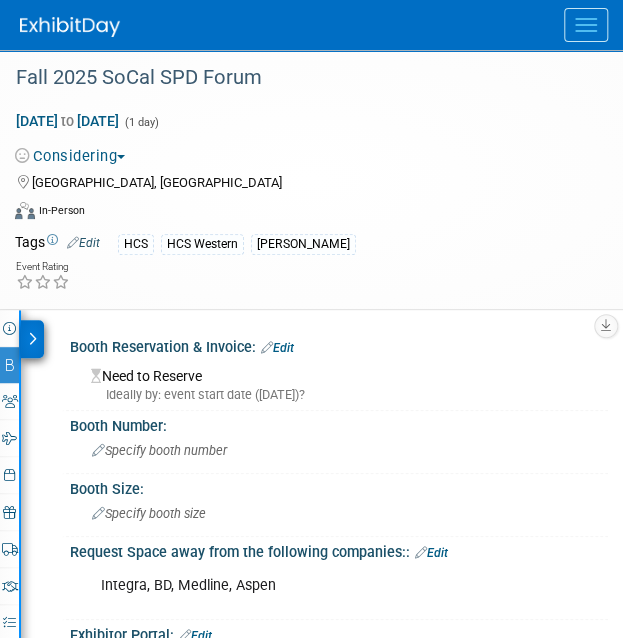 click at bounding box center [32, 339] 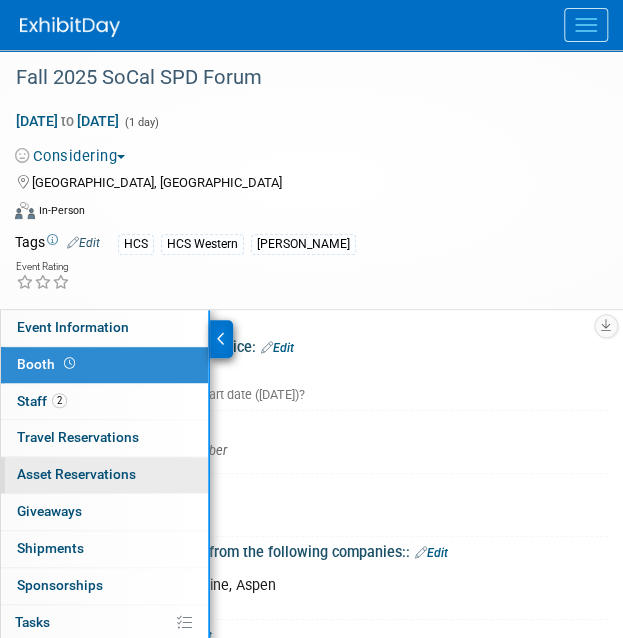 click on "Asset Reservations 0" at bounding box center [76, 474] 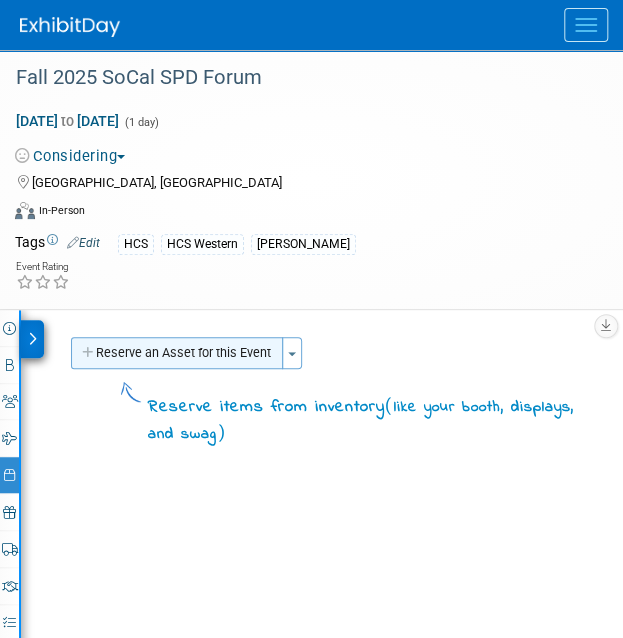 click on "Reserve an Asset for this Event" at bounding box center [177, 353] 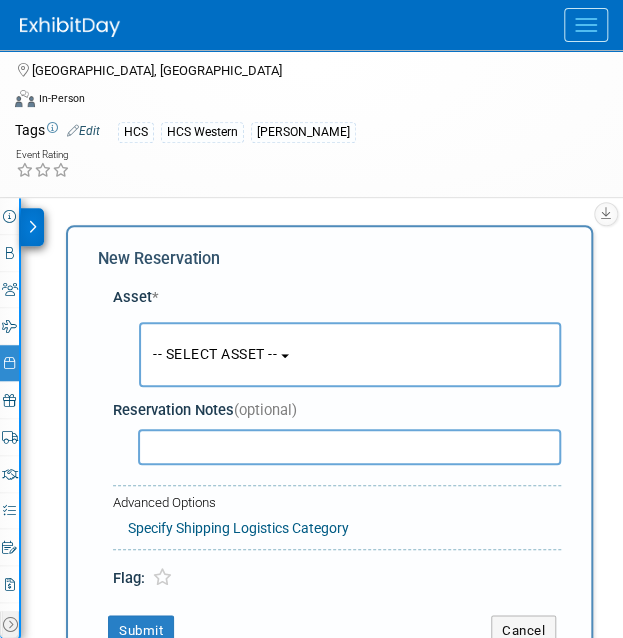 scroll, scrollTop: 151, scrollLeft: 0, axis: vertical 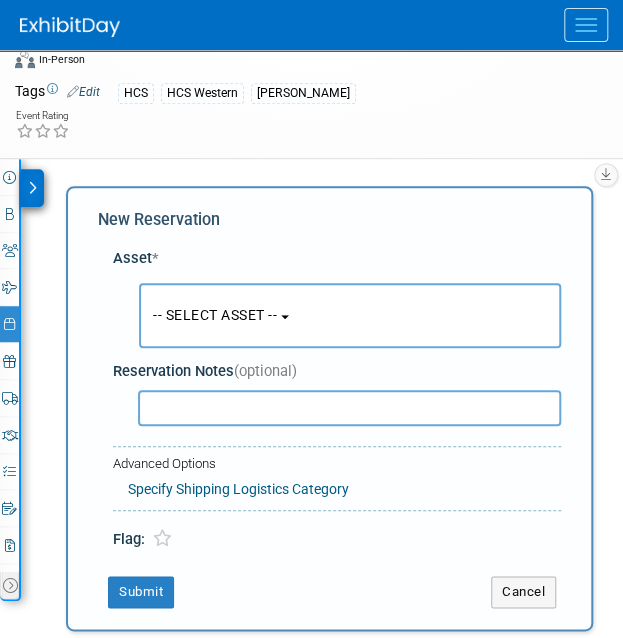 click on "-- SELECT ASSET --" at bounding box center (350, 315) 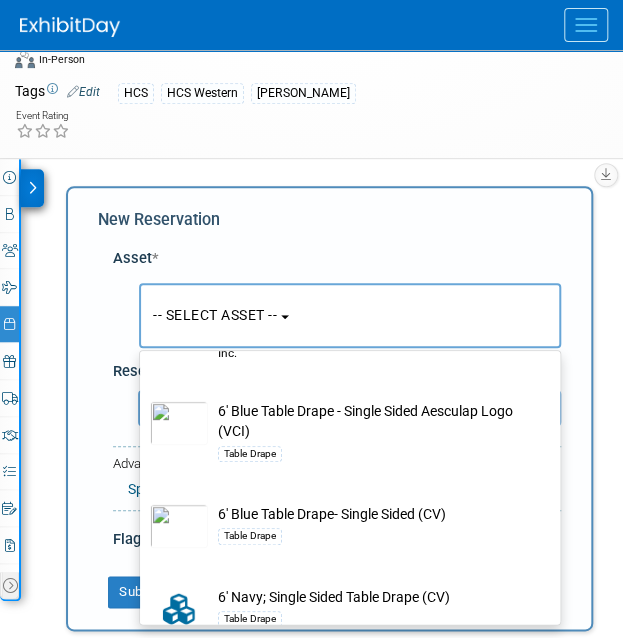 scroll, scrollTop: 300, scrollLeft: 0, axis: vertical 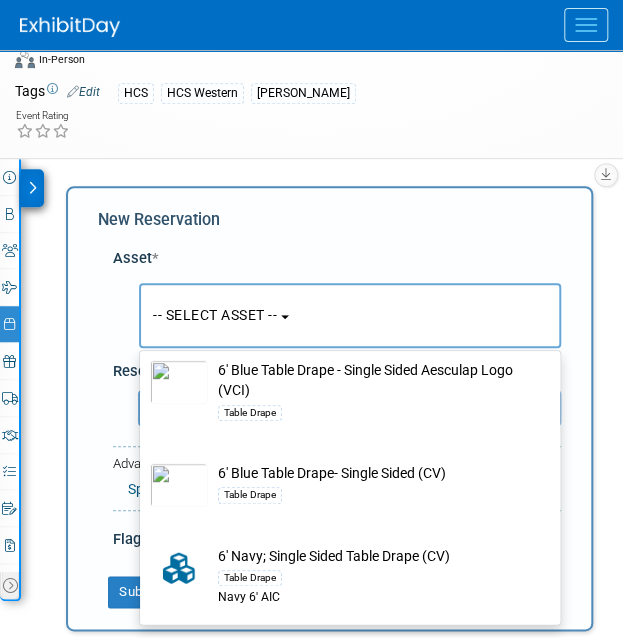 click on "6' Blue Table Drape- Single Sided (CV) Table Drape" at bounding box center [364, 485] 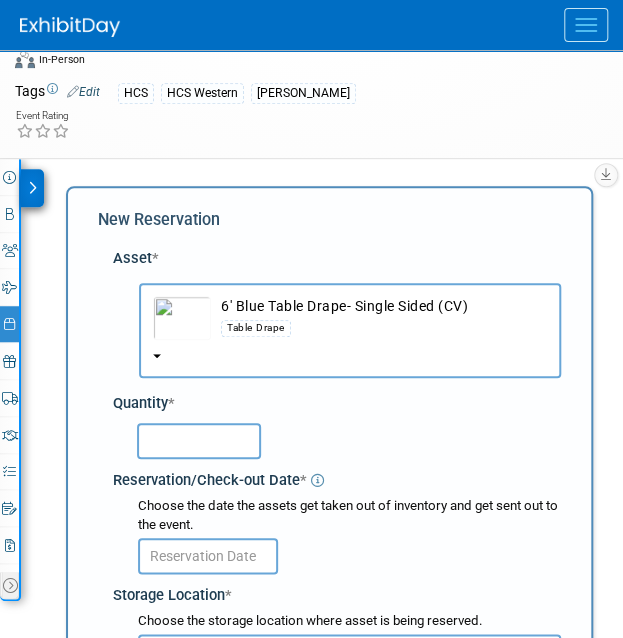 click at bounding box center [199, 441] 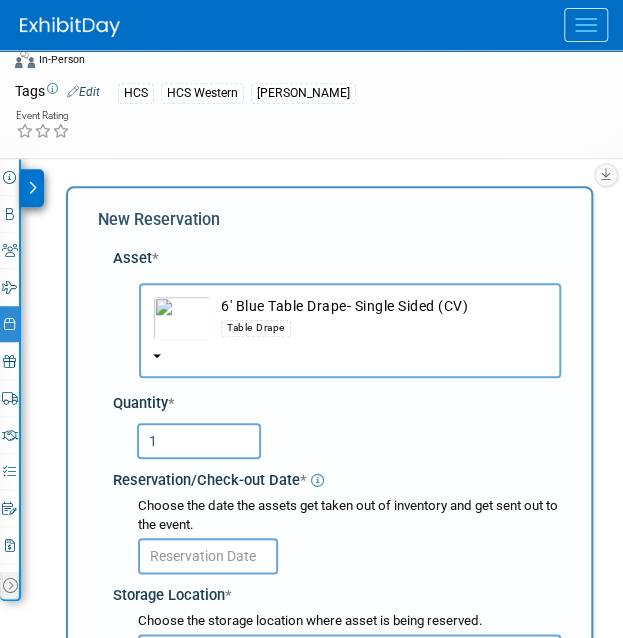 type on "1" 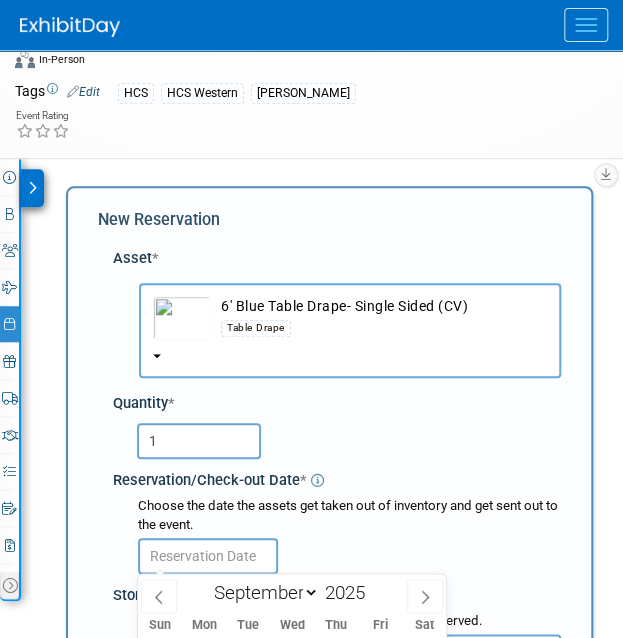 click at bounding box center (208, 556) 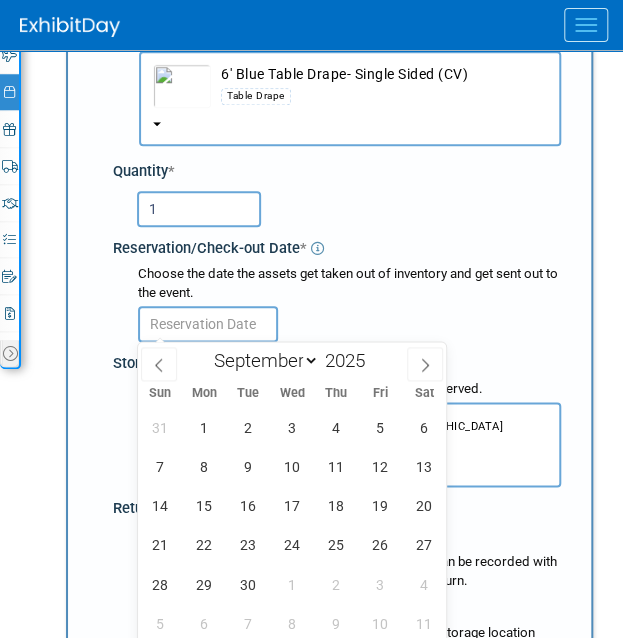 scroll, scrollTop: 451, scrollLeft: 0, axis: vertical 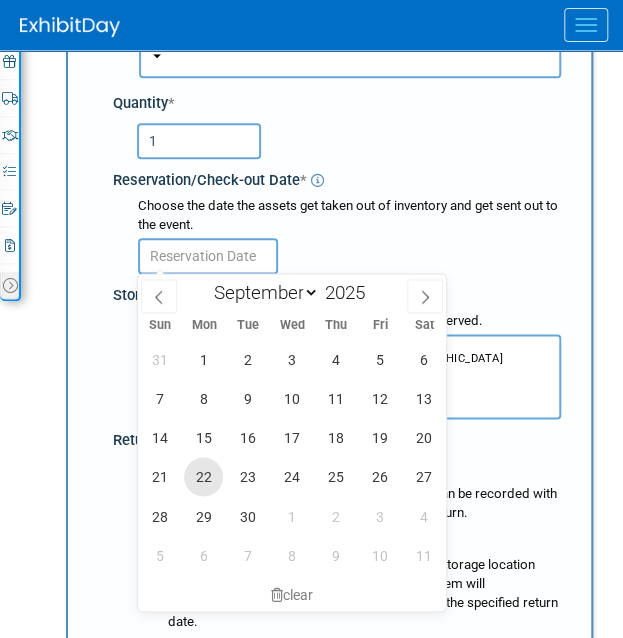 click on "22" at bounding box center [203, 476] 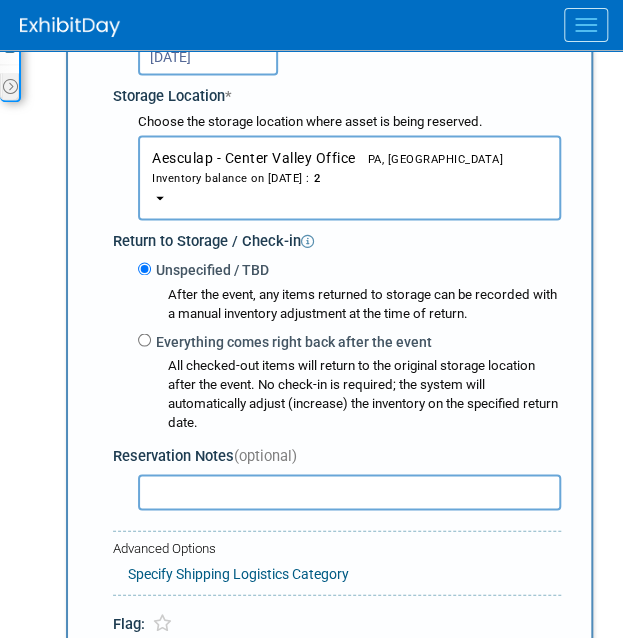 scroll, scrollTop: 651, scrollLeft: 0, axis: vertical 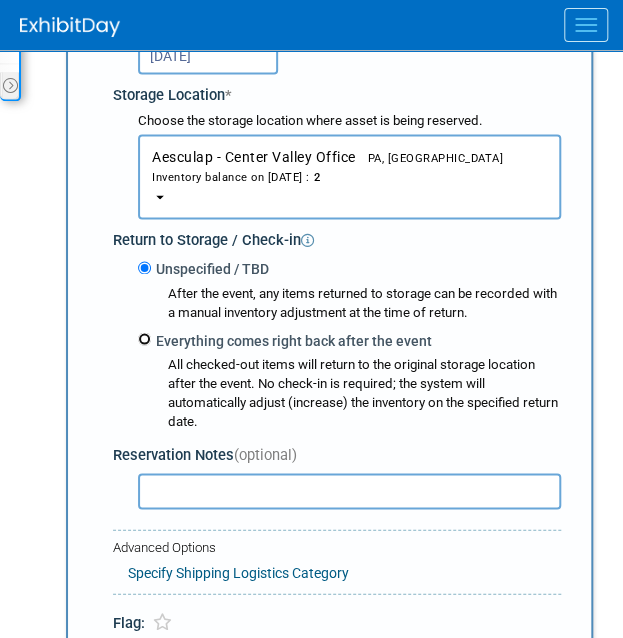 click on "Everything comes right back after the event" at bounding box center [144, 338] 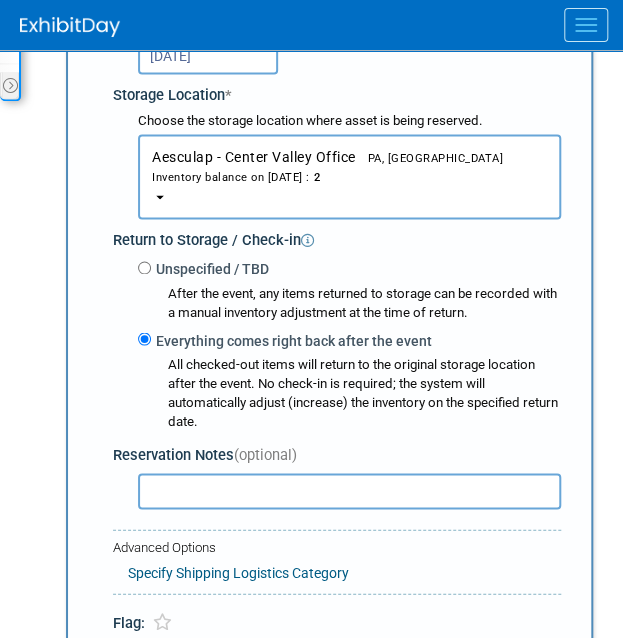 select on "8" 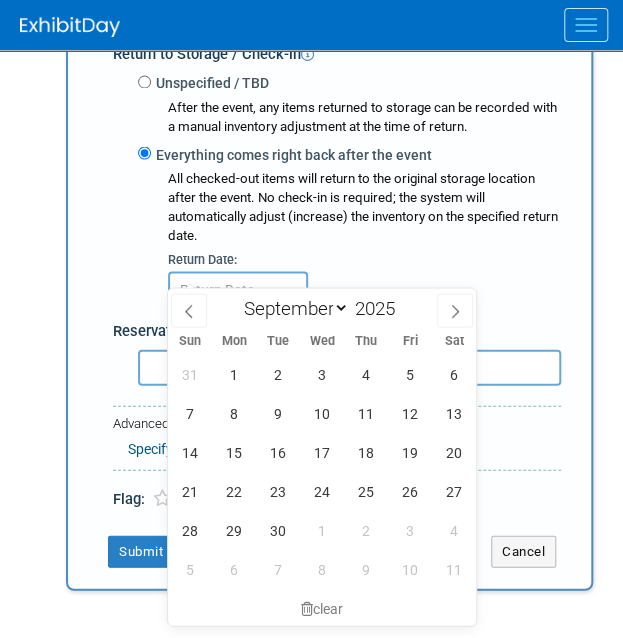 scroll, scrollTop: 851, scrollLeft: 0, axis: vertical 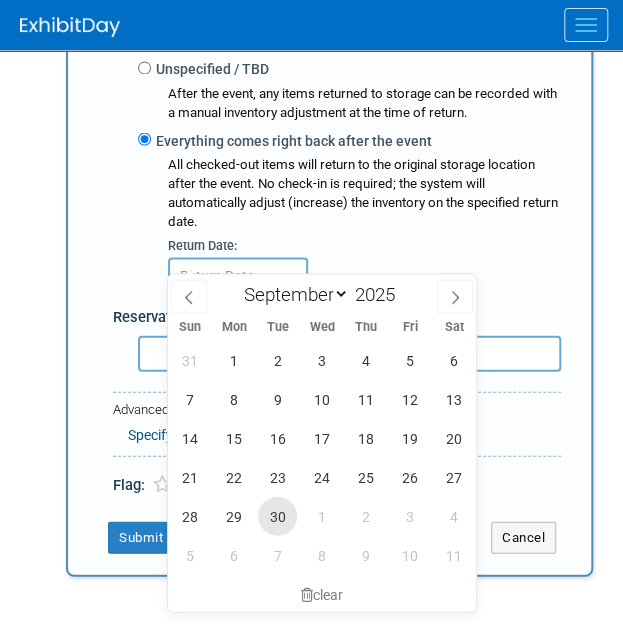 click on "30" at bounding box center [277, 515] 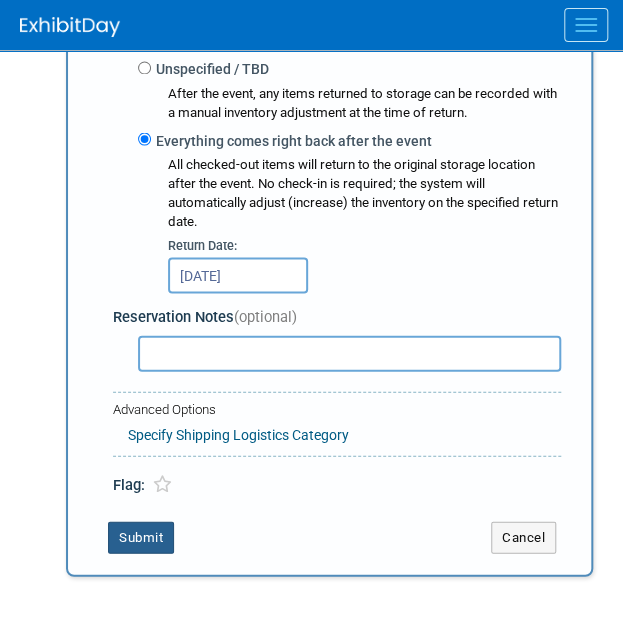 click on "Submit" at bounding box center (141, 537) 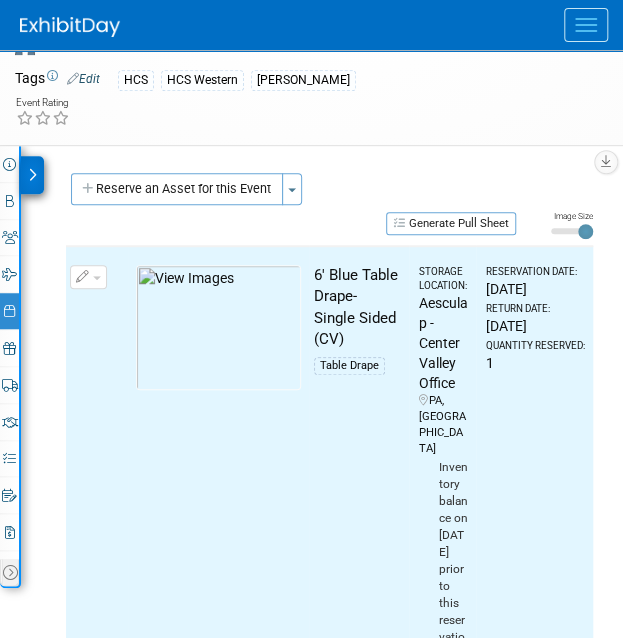scroll, scrollTop: 156, scrollLeft: 0, axis: vertical 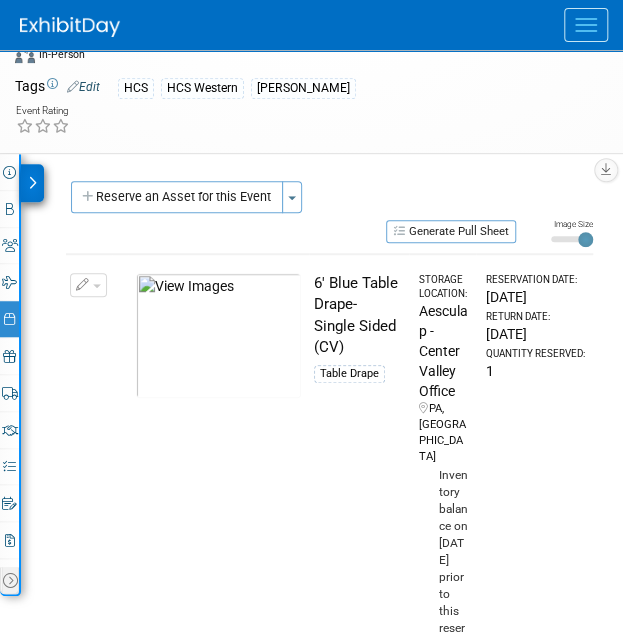 click at bounding box center (32, 183) 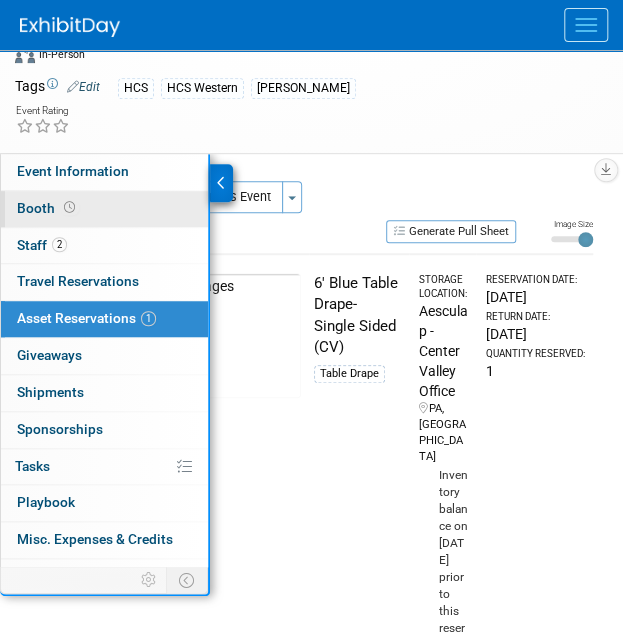 click on "Booth" at bounding box center (48, 208) 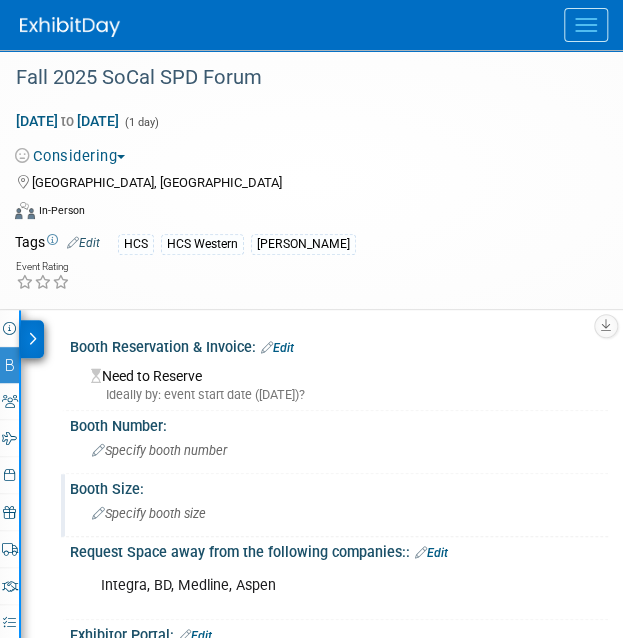 click on "Specify booth size" at bounding box center (149, 513) 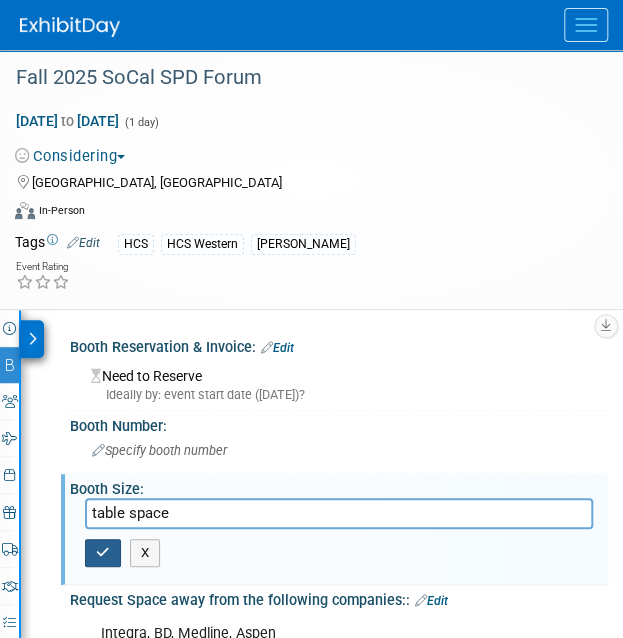 type on "table space" 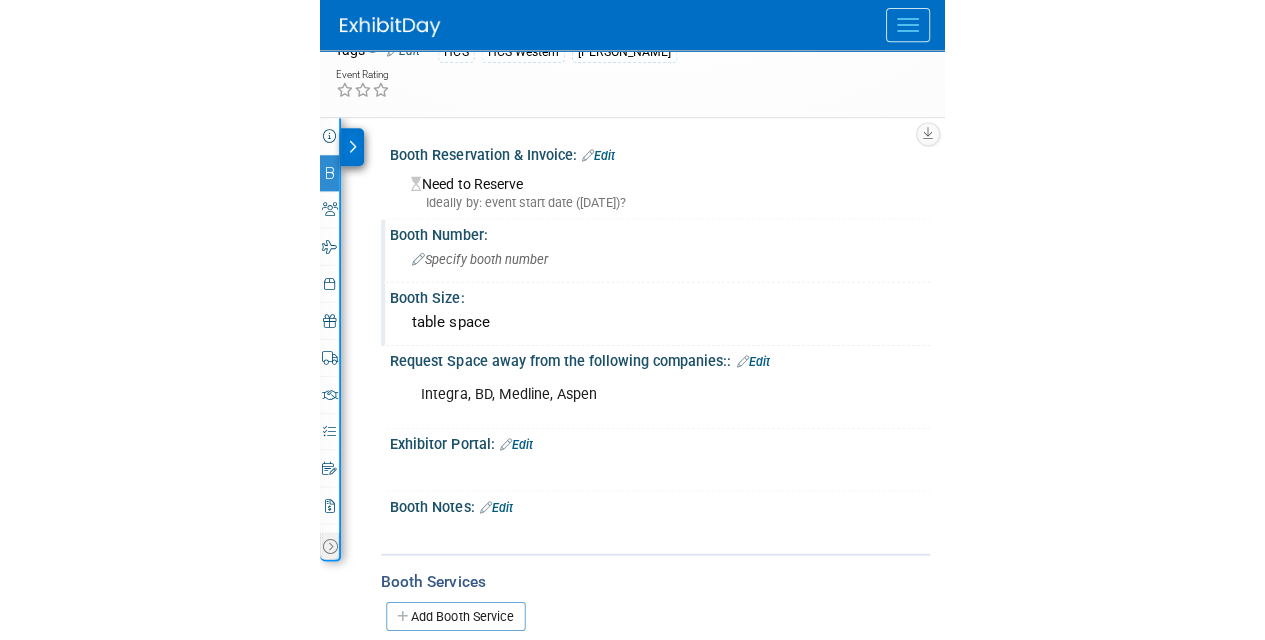 scroll, scrollTop: 0, scrollLeft: 0, axis: both 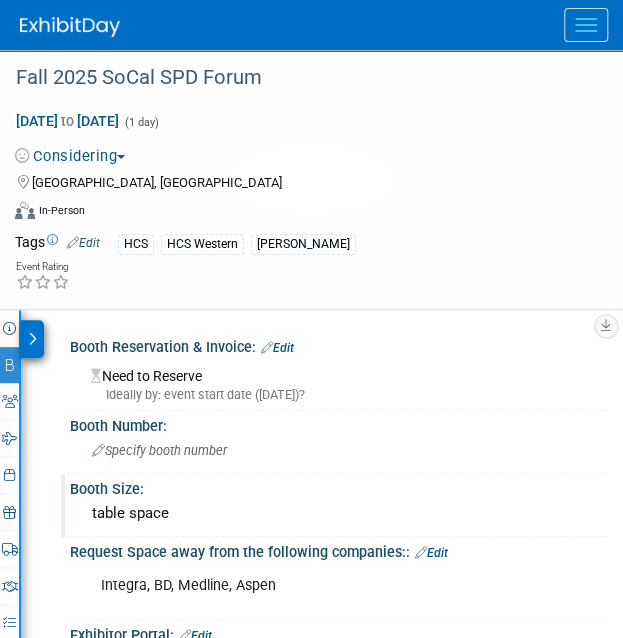 drag, startPoint x: 261, startPoint y: 86, endPoint x: -2, endPoint y: 67, distance: 263.68542 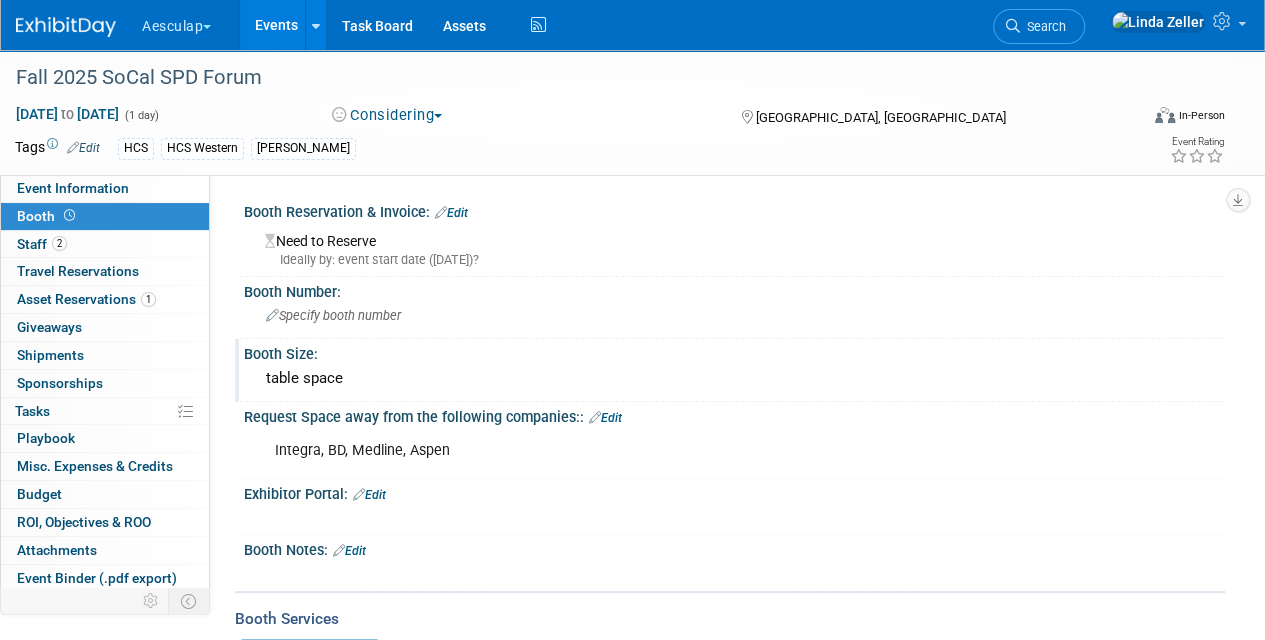 click on "Events" at bounding box center [276, 25] 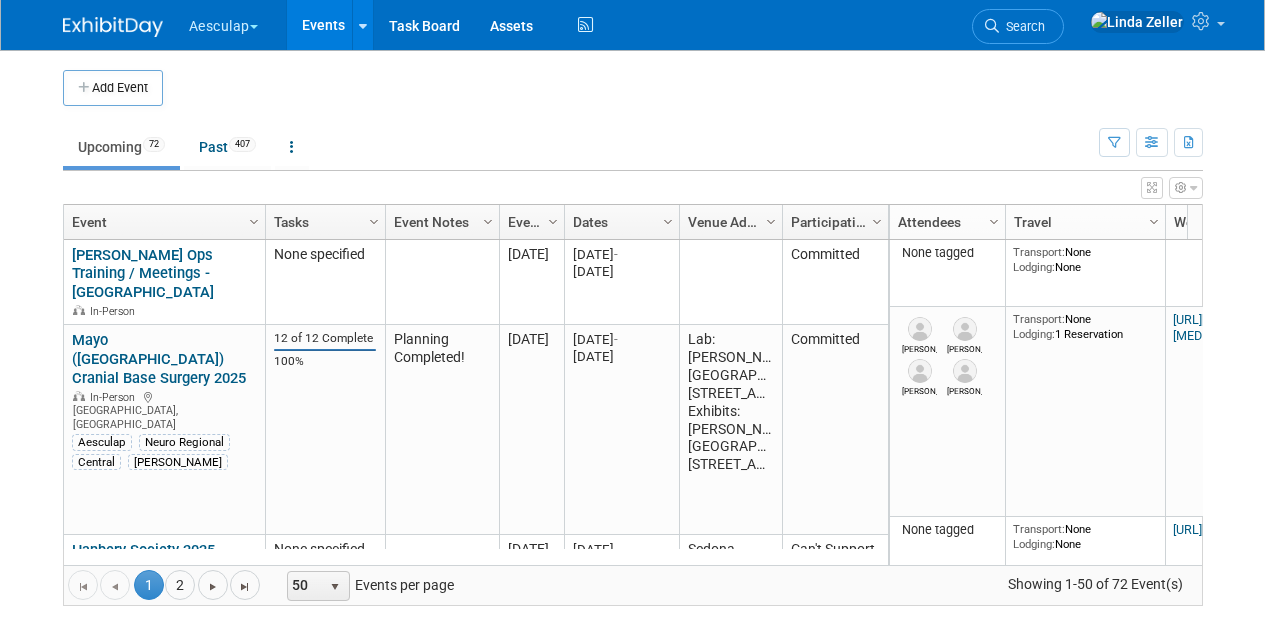 scroll, scrollTop: 0, scrollLeft: 0, axis: both 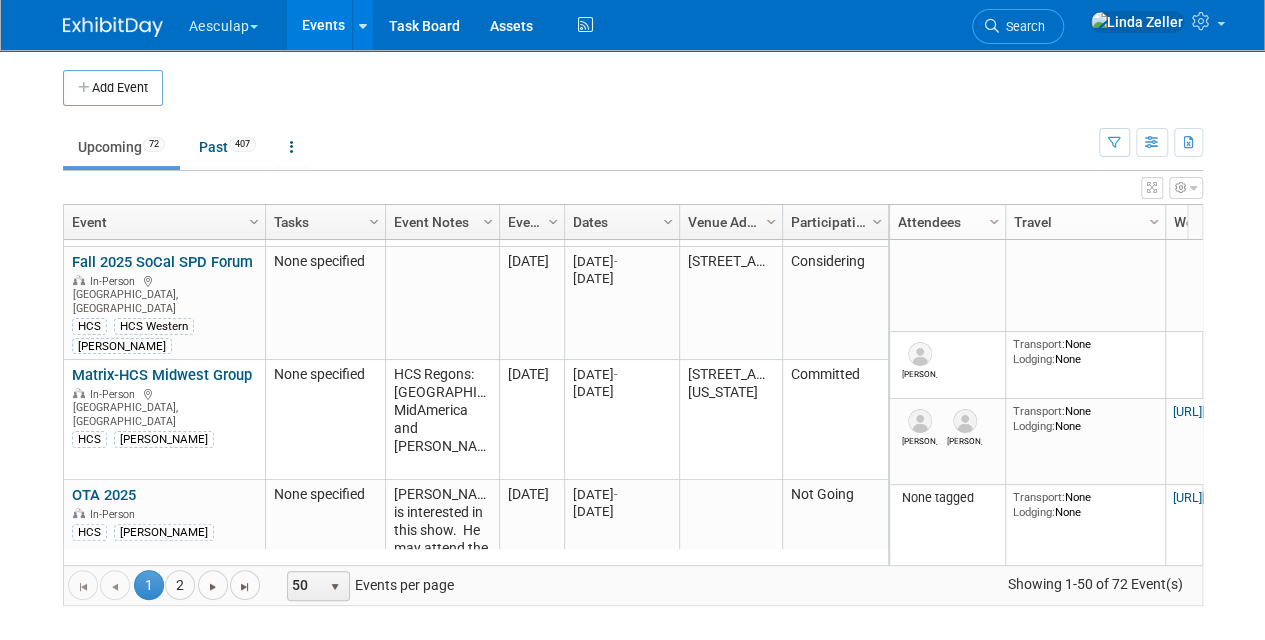 click on "PWSPA 39th annual conference 2025" at bounding box center [137, 945] 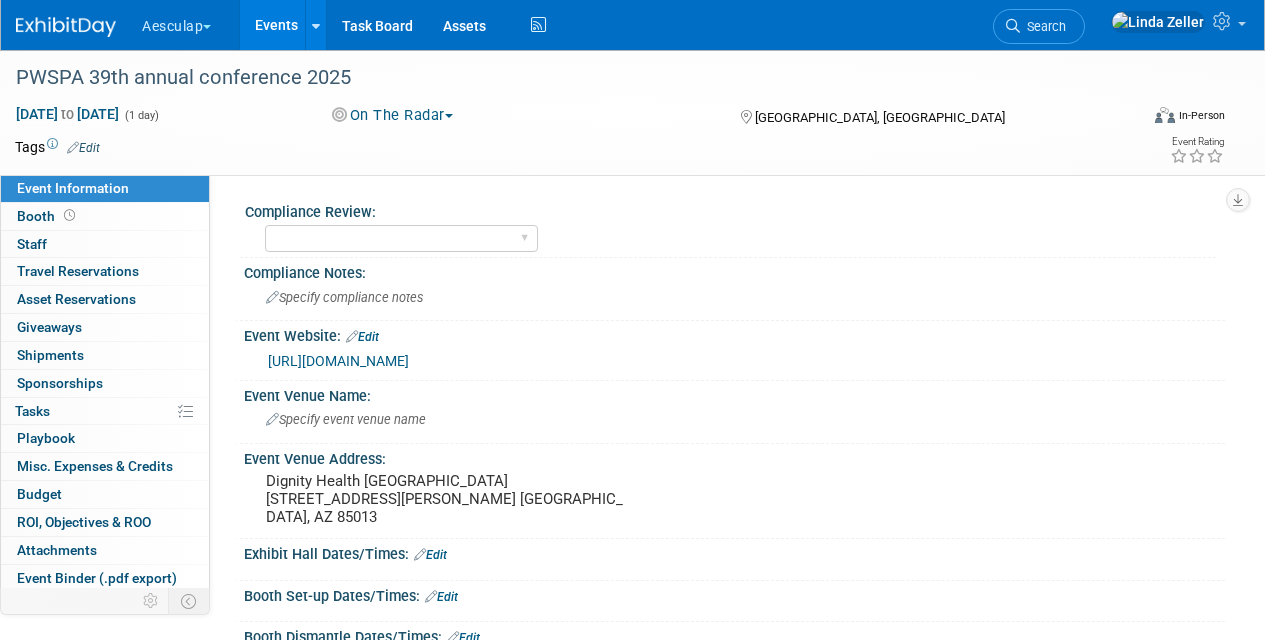 scroll, scrollTop: 0, scrollLeft: 0, axis: both 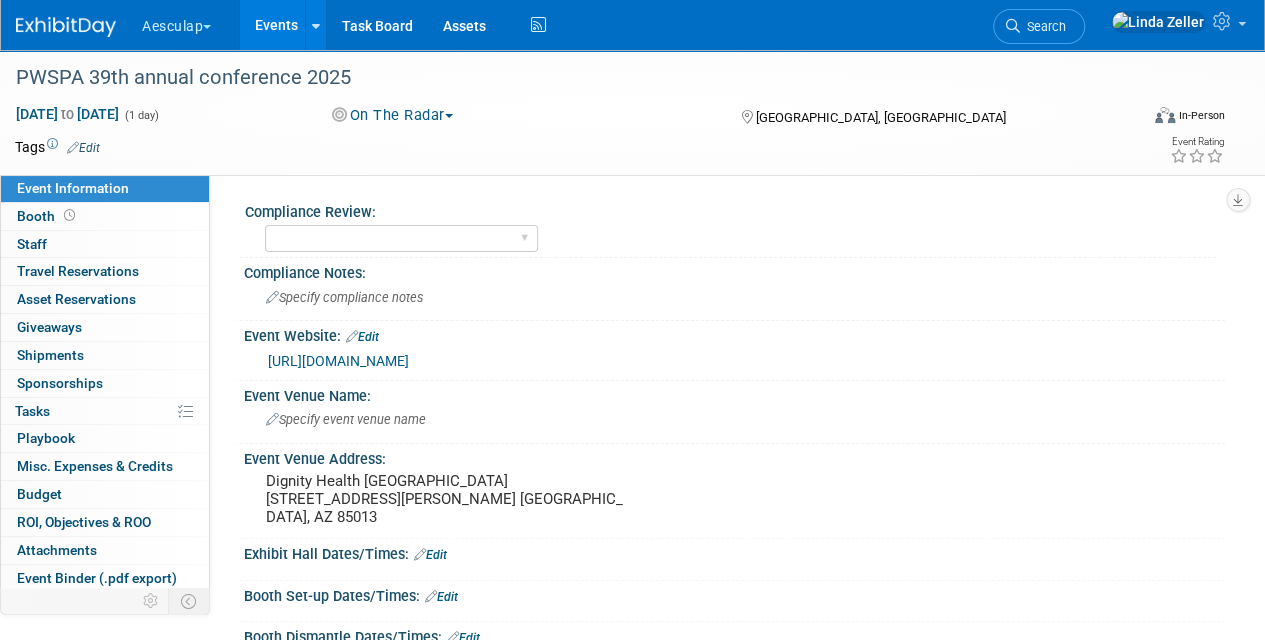 click on "On The Radar" at bounding box center [393, 115] 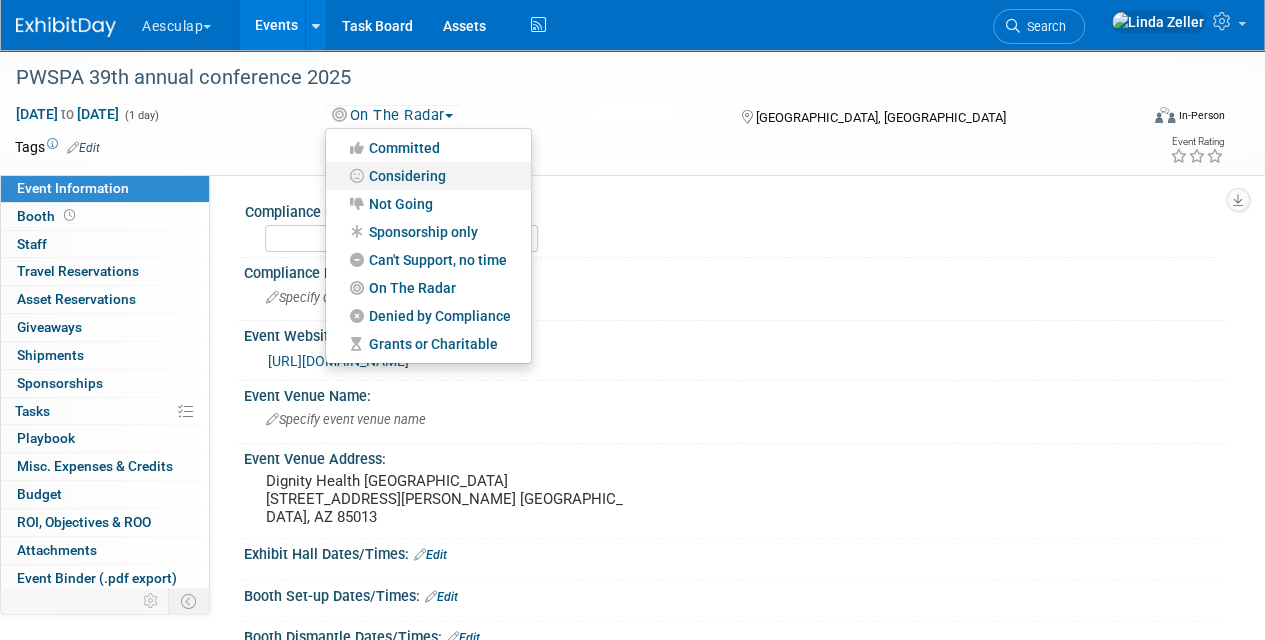 click on "Considering" at bounding box center [428, 176] 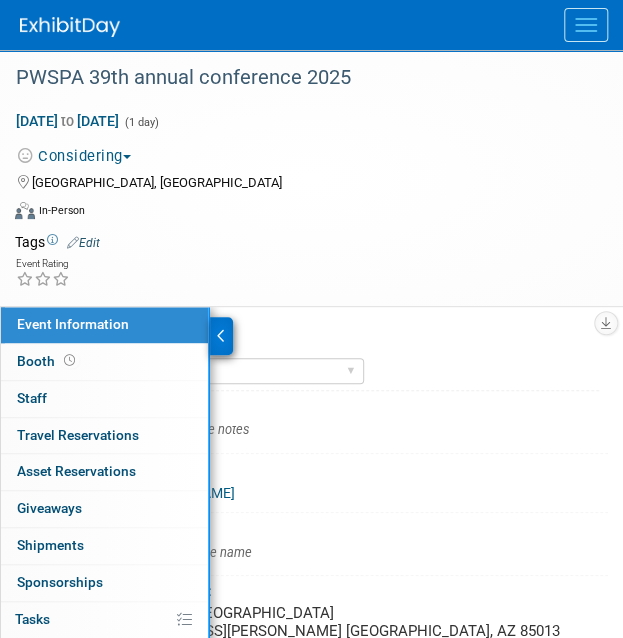 click at bounding box center (221, 336) 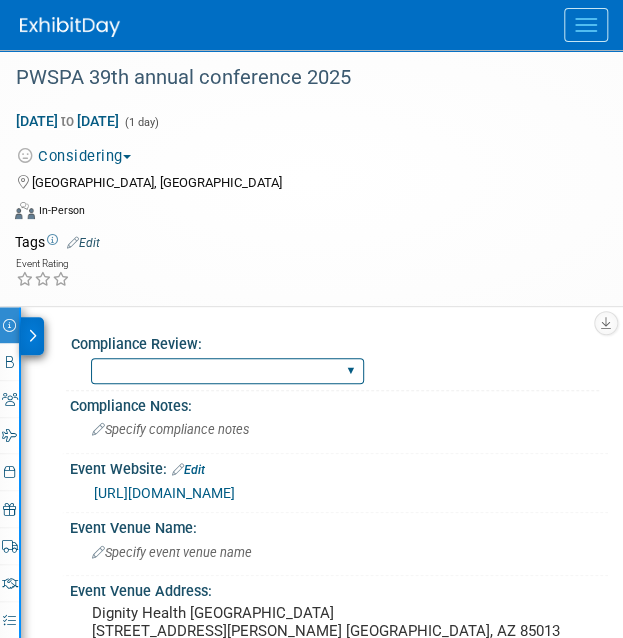 click on "Needs to be submitted to Compliance
In Review with Compliance
Approved by Compliance
Denied by Compliance
Blanket Approval w/ no changes
No Approval Needed" at bounding box center [227, 371] 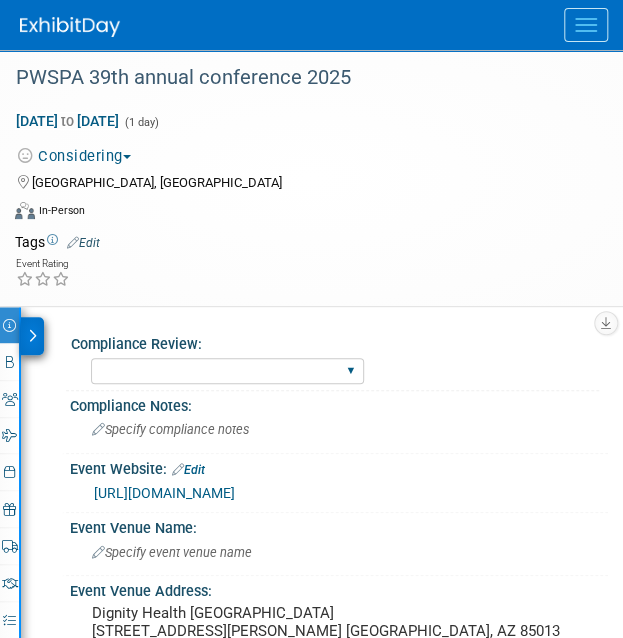 select on "No Approval Needed" 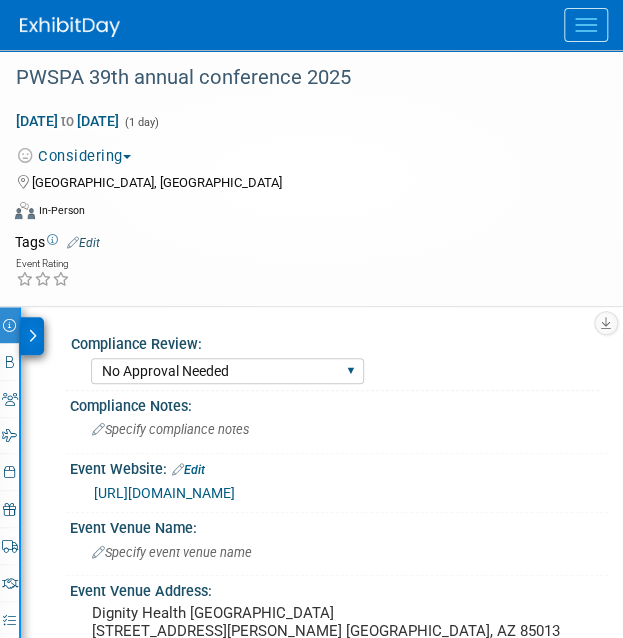click on "Needs to be submitted to Compliance
In Review with Compliance
Approved by Compliance
Denied by Compliance
Blanket Approval w/ no changes
No Approval Needed" at bounding box center [227, 371] 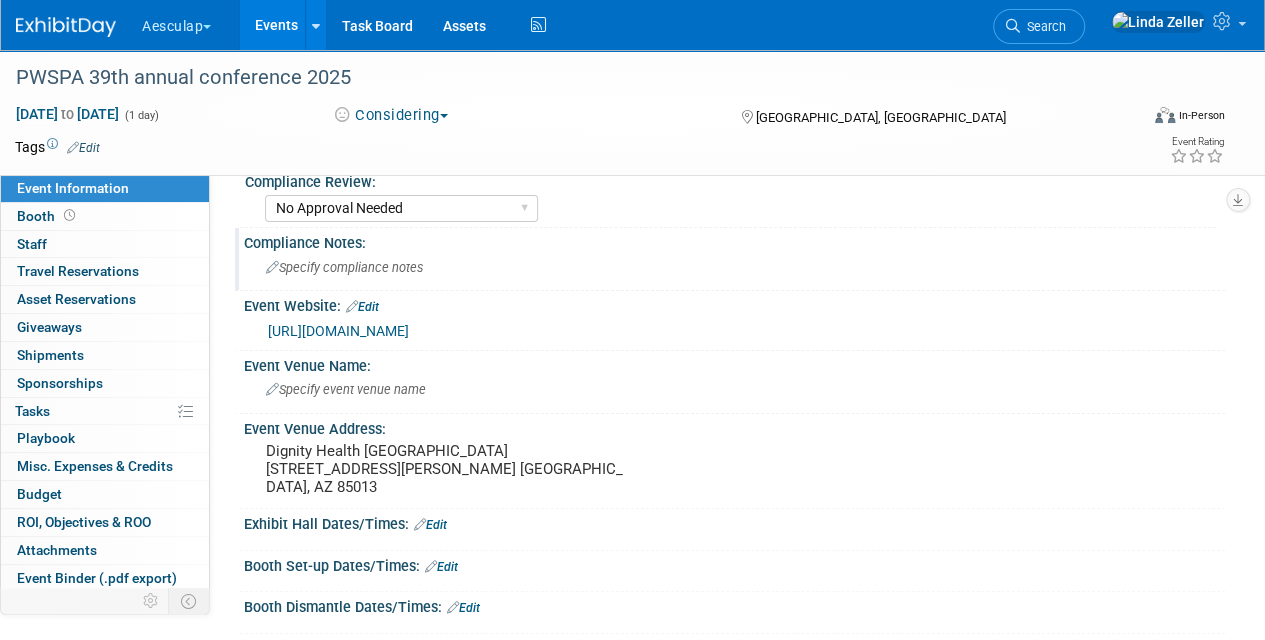 scroll, scrollTop: 0, scrollLeft: 0, axis: both 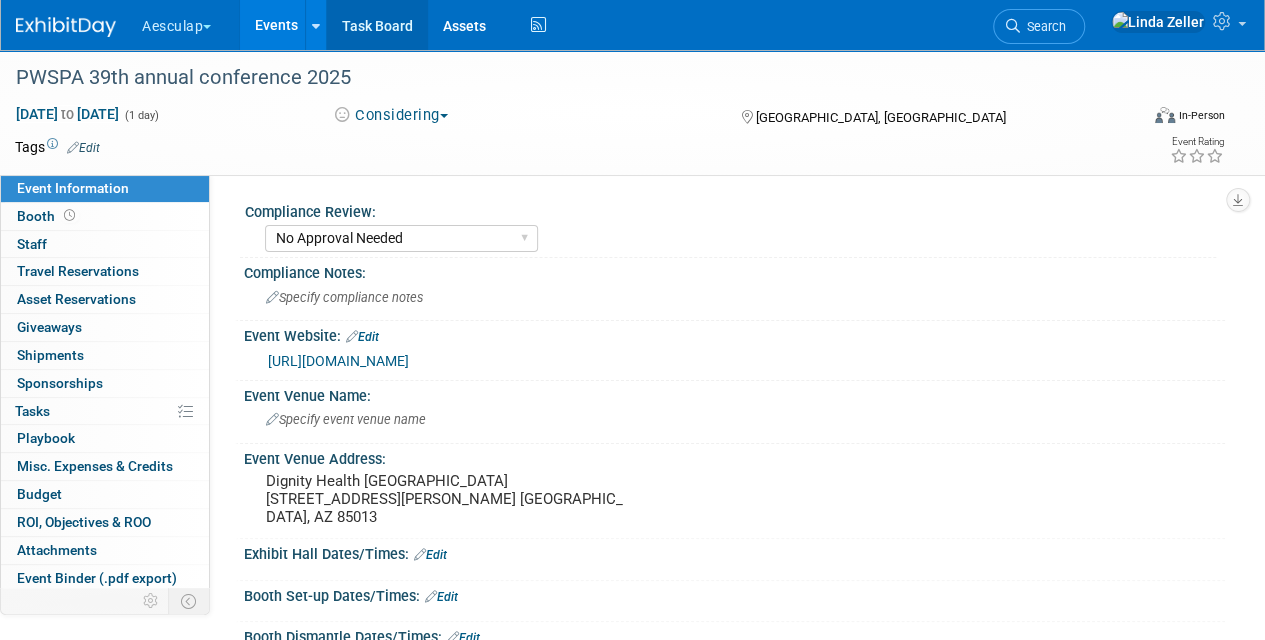 click on "Task Board" at bounding box center (377, 25) 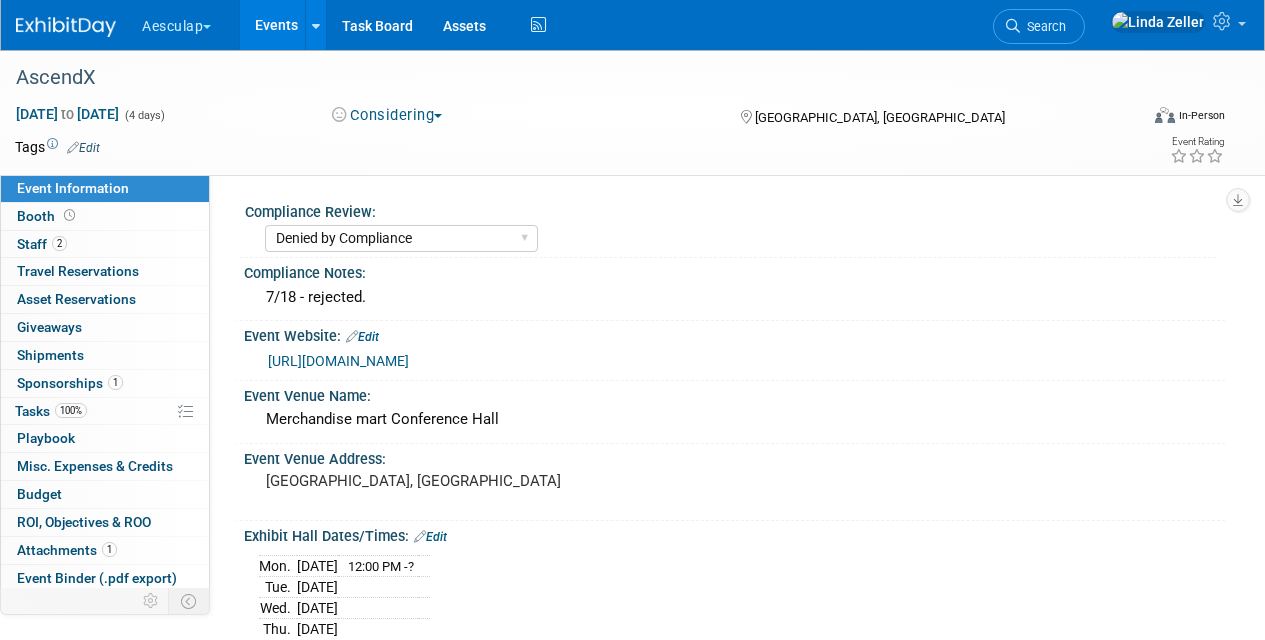 select on "Denied by Compliance" 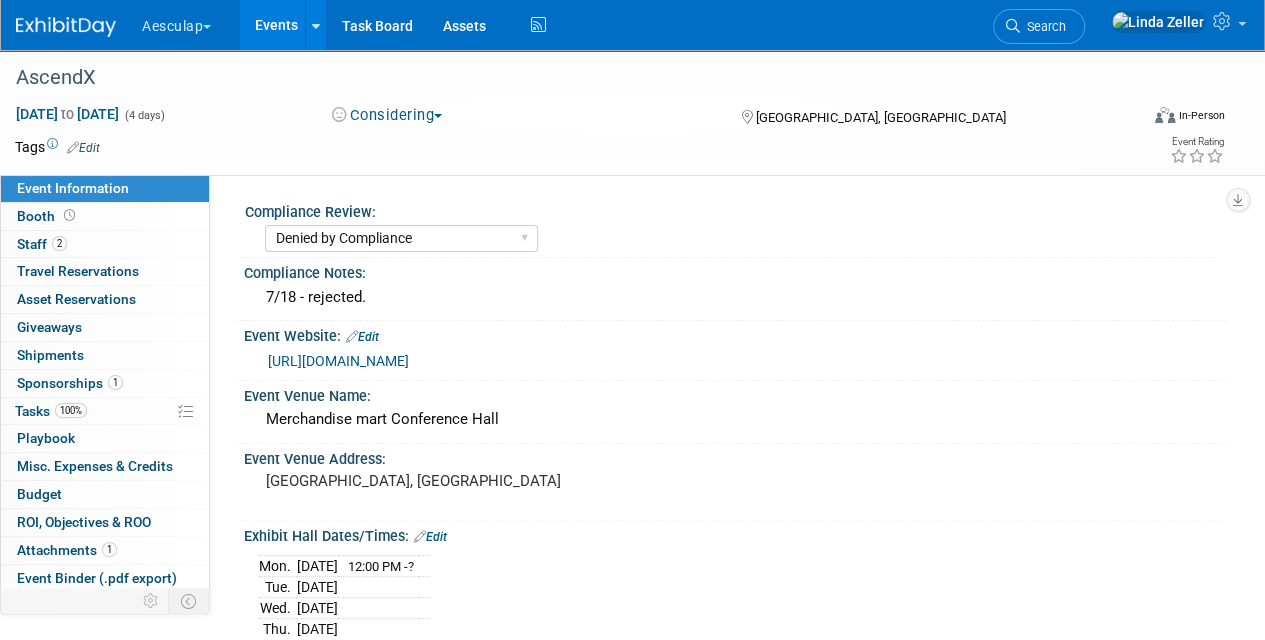 scroll, scrollTop: 0, scrollLeft: 0, axis: both 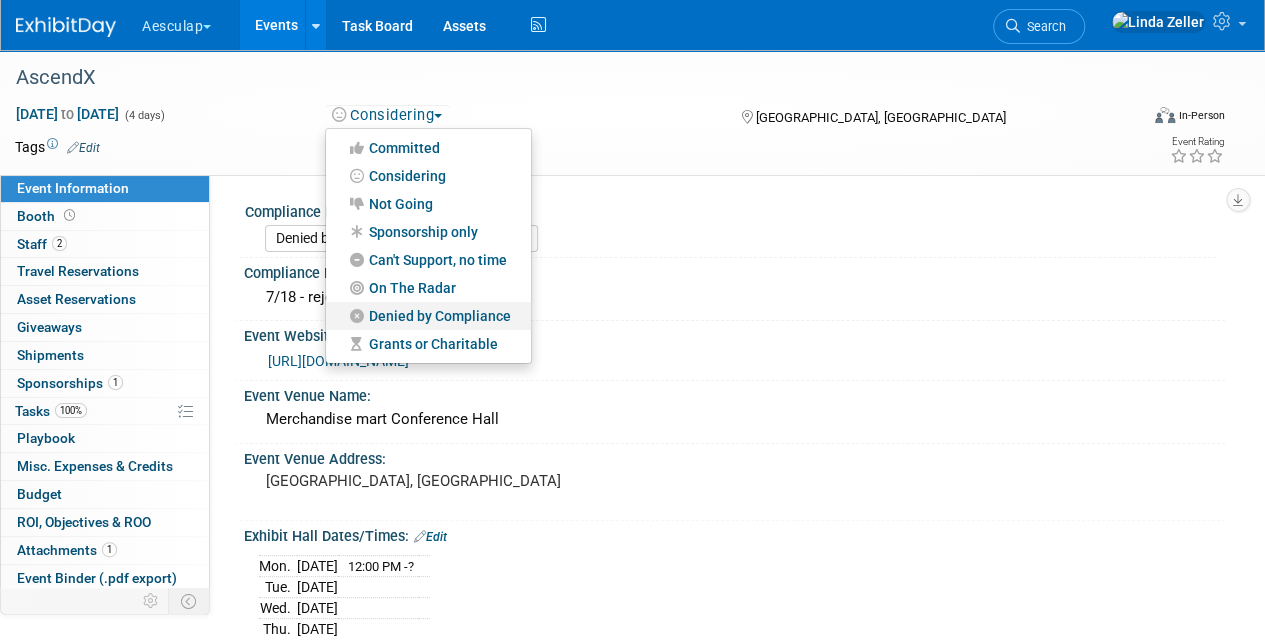 click on "Denied by Compliance" at bounding box center (428, 316) 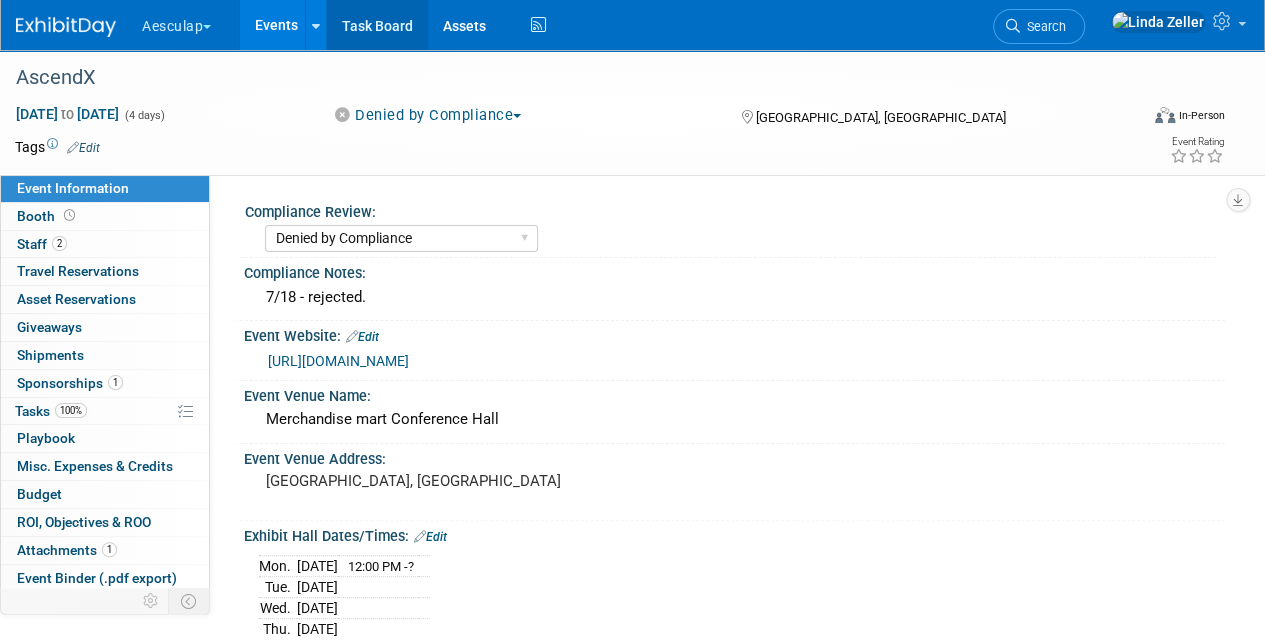click on "Task Board" at bounding box center [377, 25] 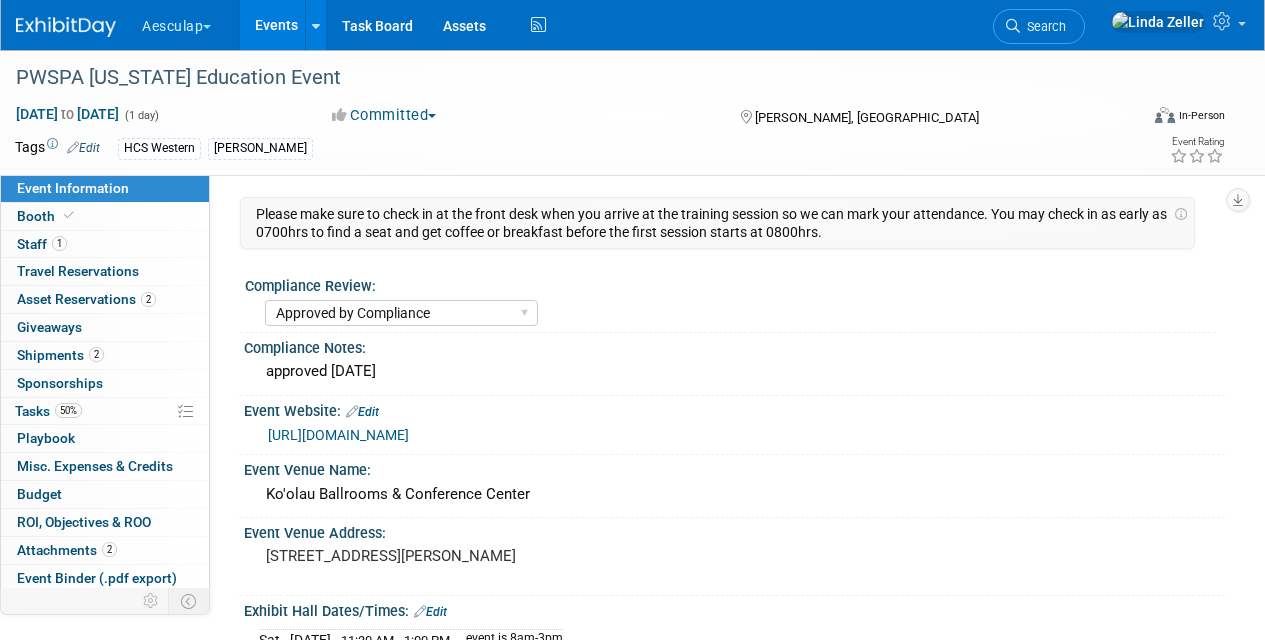 select on "Approved by Compliance" 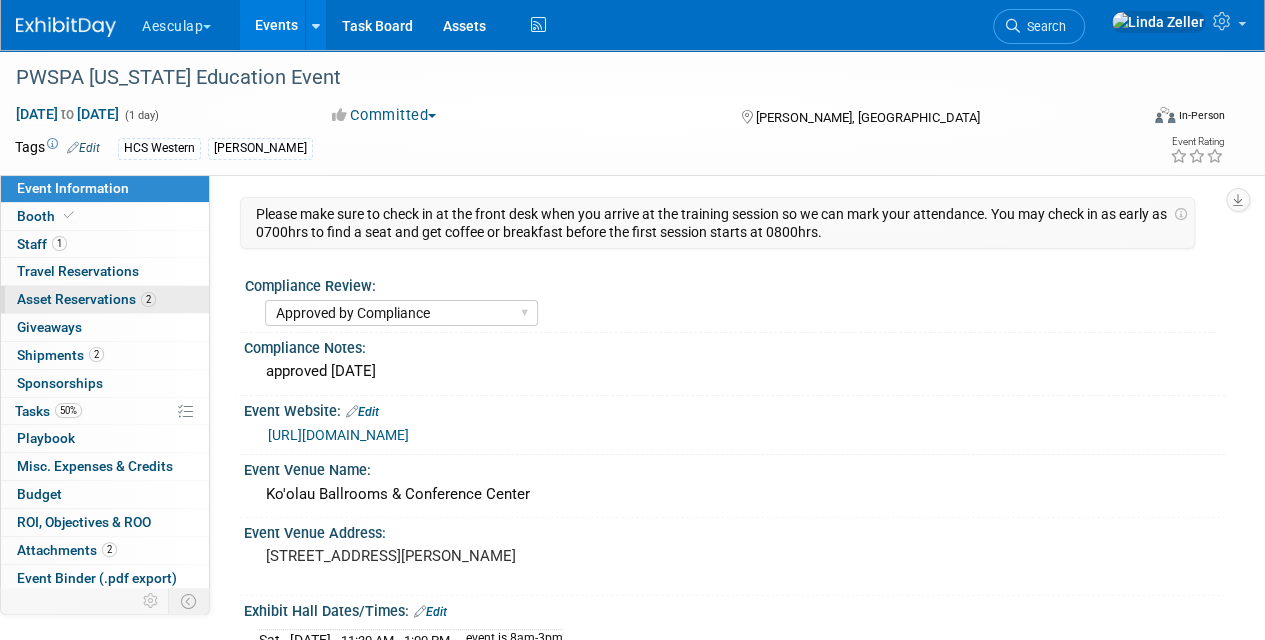 scroll, scrollTop: 0, scrollLeft: 0, axis: both 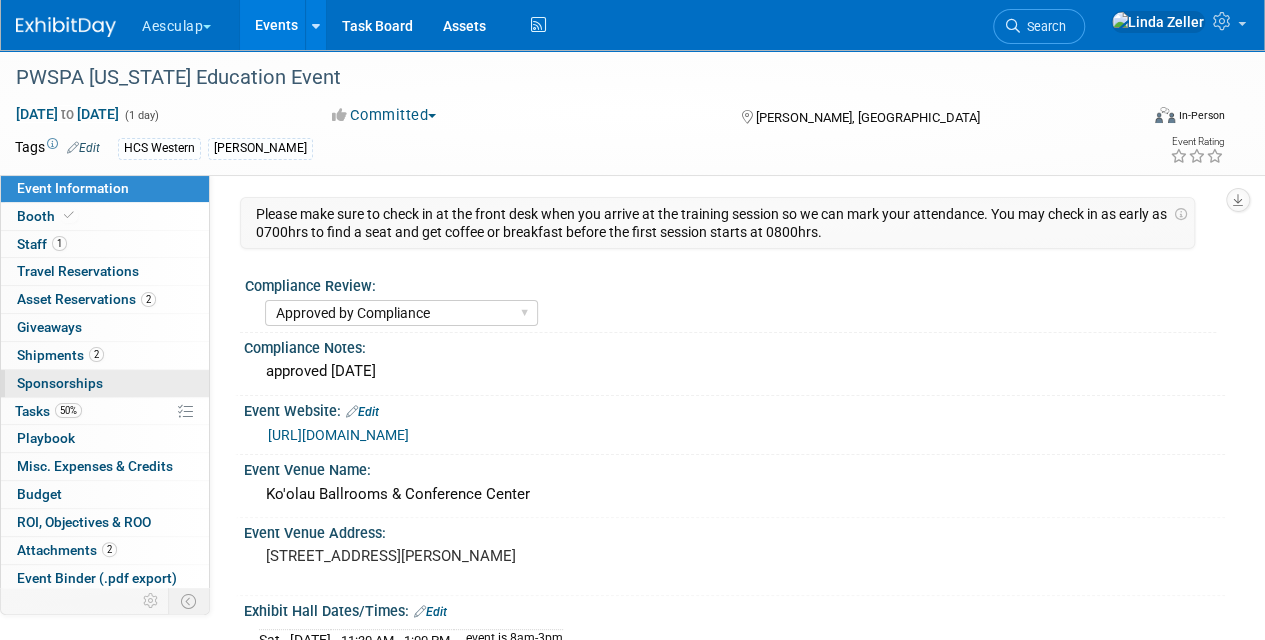 click on "Sponsorships 0" at bounding box center (60, 383) 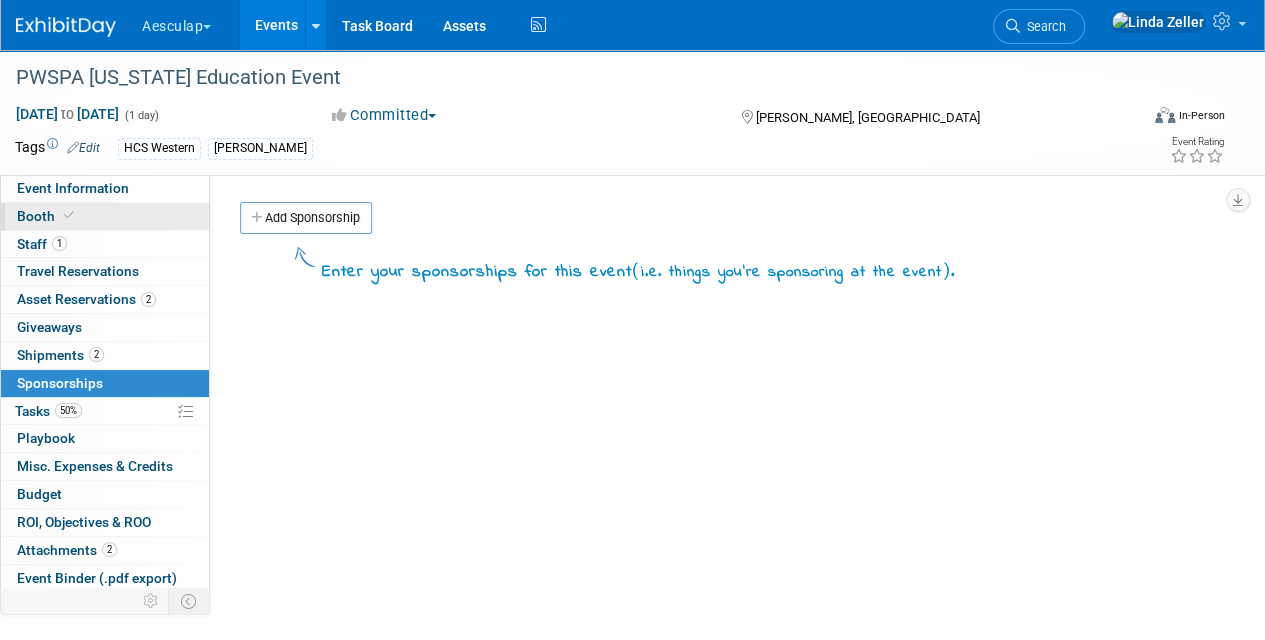 click on "Booth" at bounding box center [105, 216] 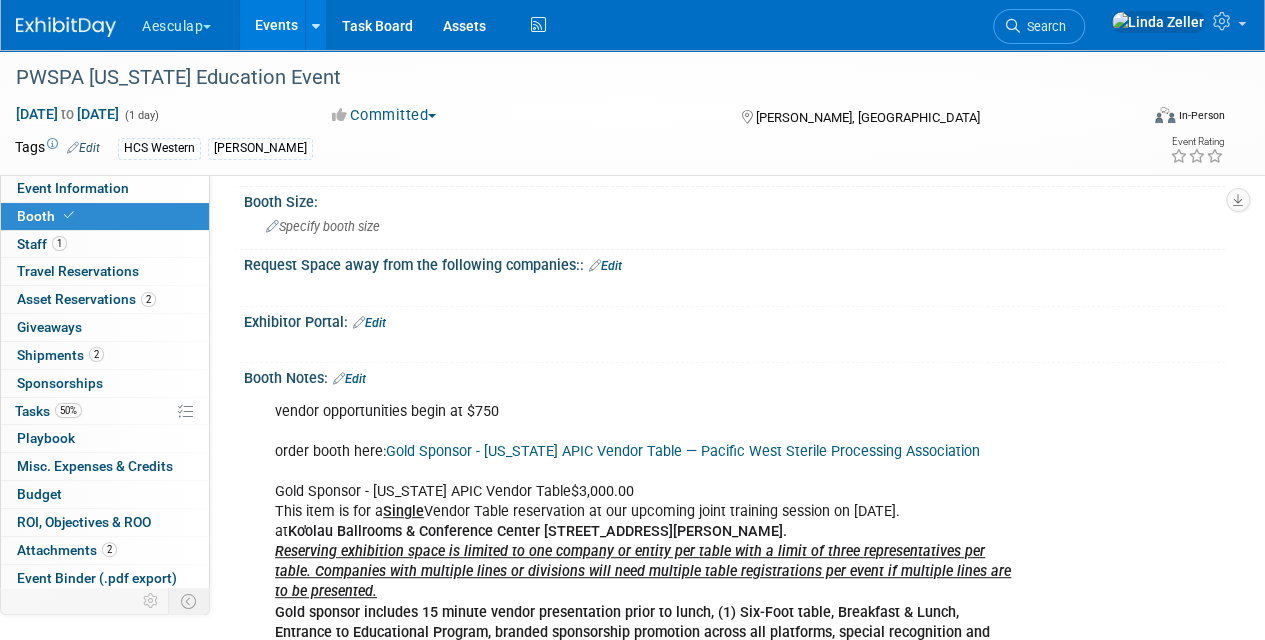scroll, scrollTop: 300, scrollLeft: 0, axis: vertical 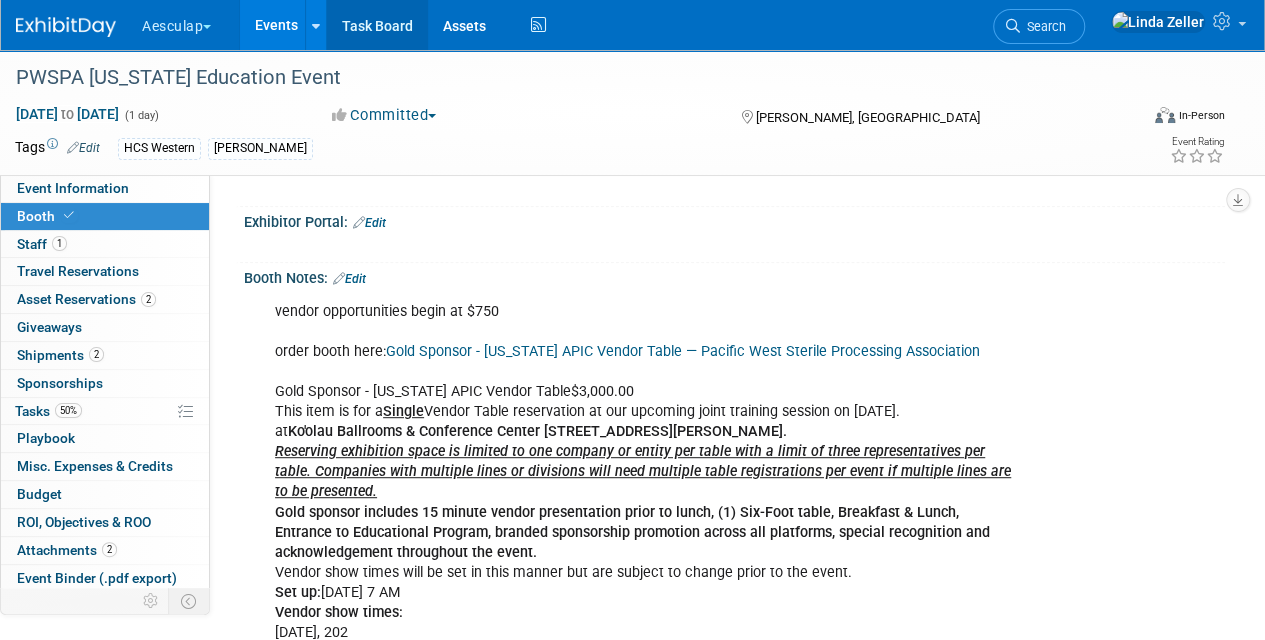 click on "Task Board" at bounding box center (377, 25) 